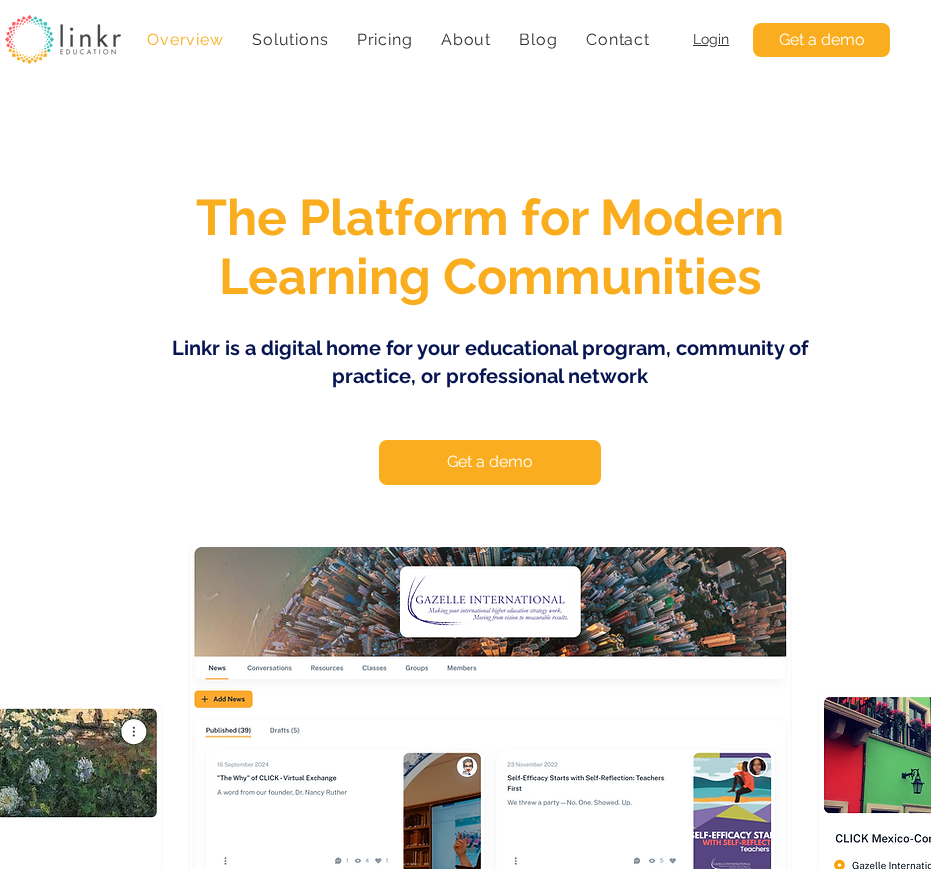 scroll, scrollTop: 0, scrollLeft: 0, axis: both 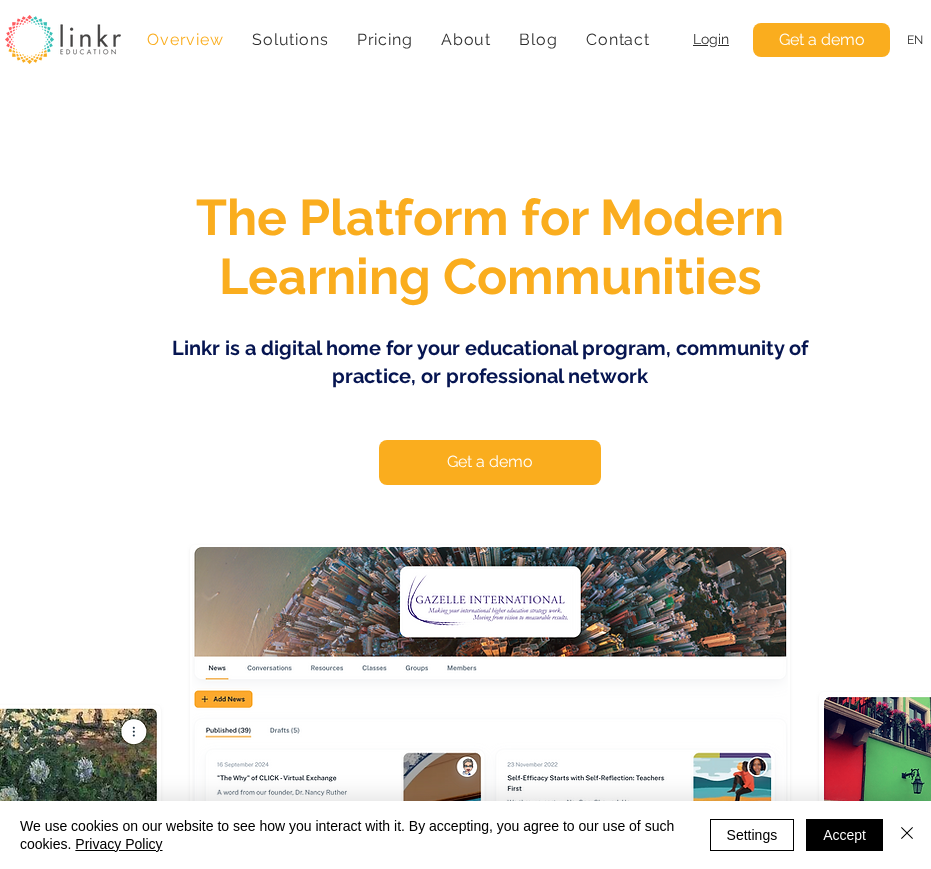 click at bounding box center [63, 39] 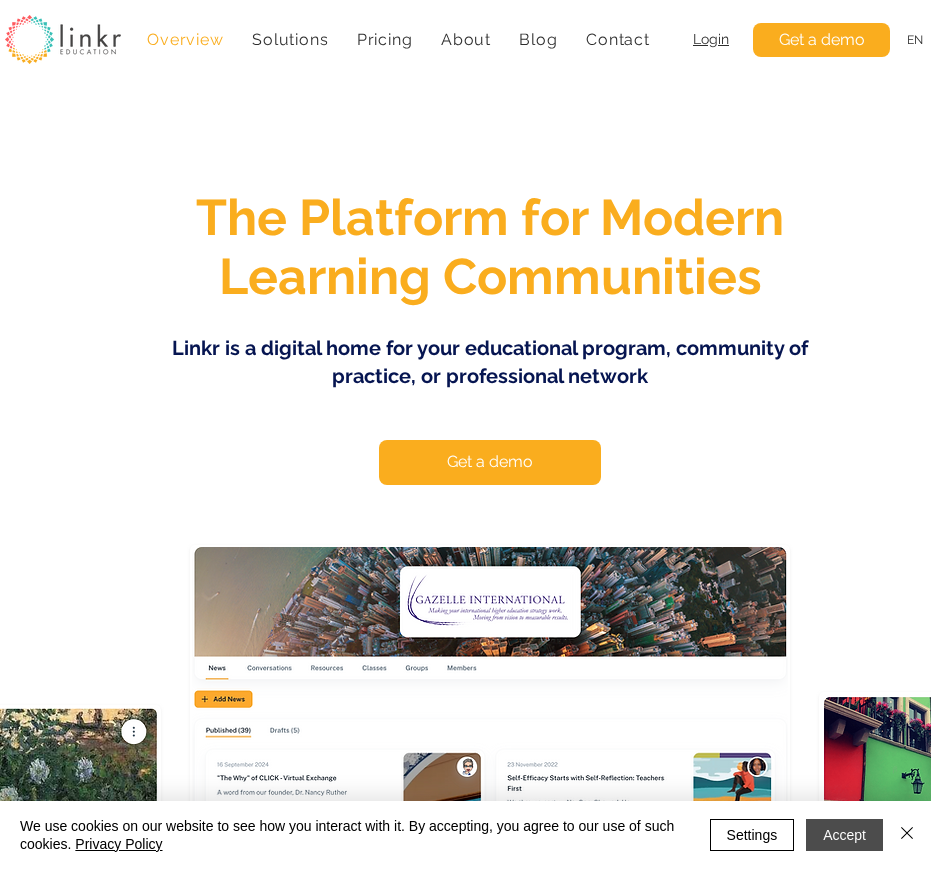 click on "Accept" at bounding box center [844, 835] 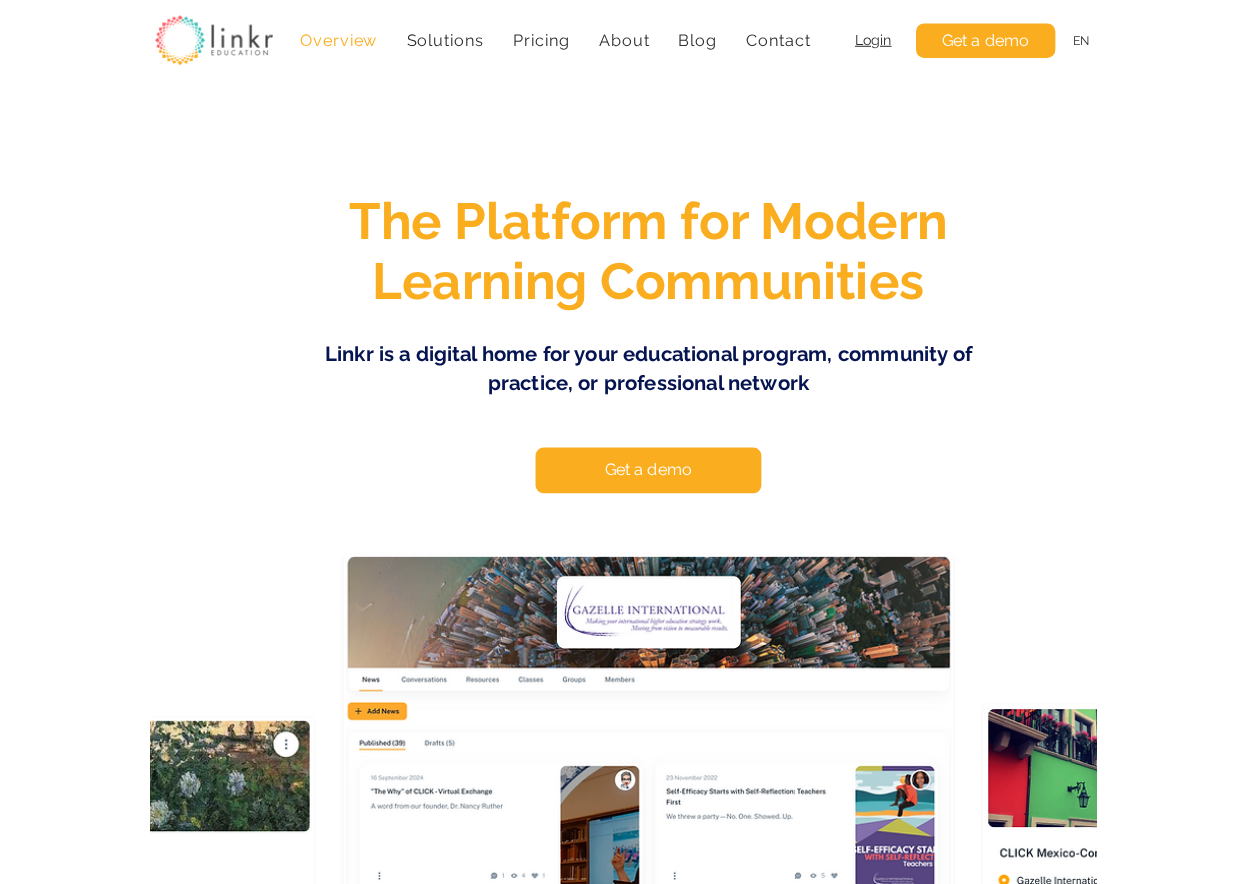 scroll, scrollTop: 849, scrollLeft: 0, axis: vertical 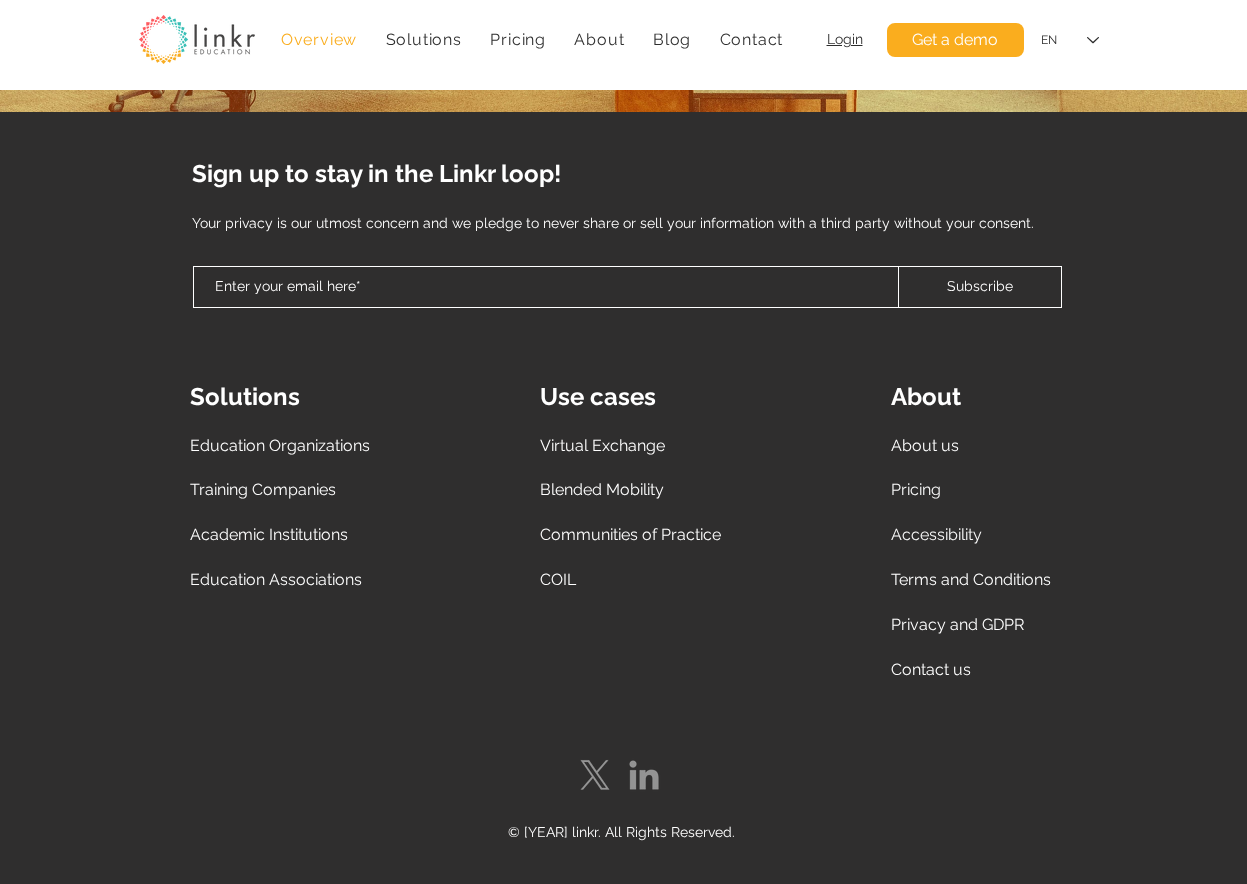 click on "About us" at bounding box center (925, 445) 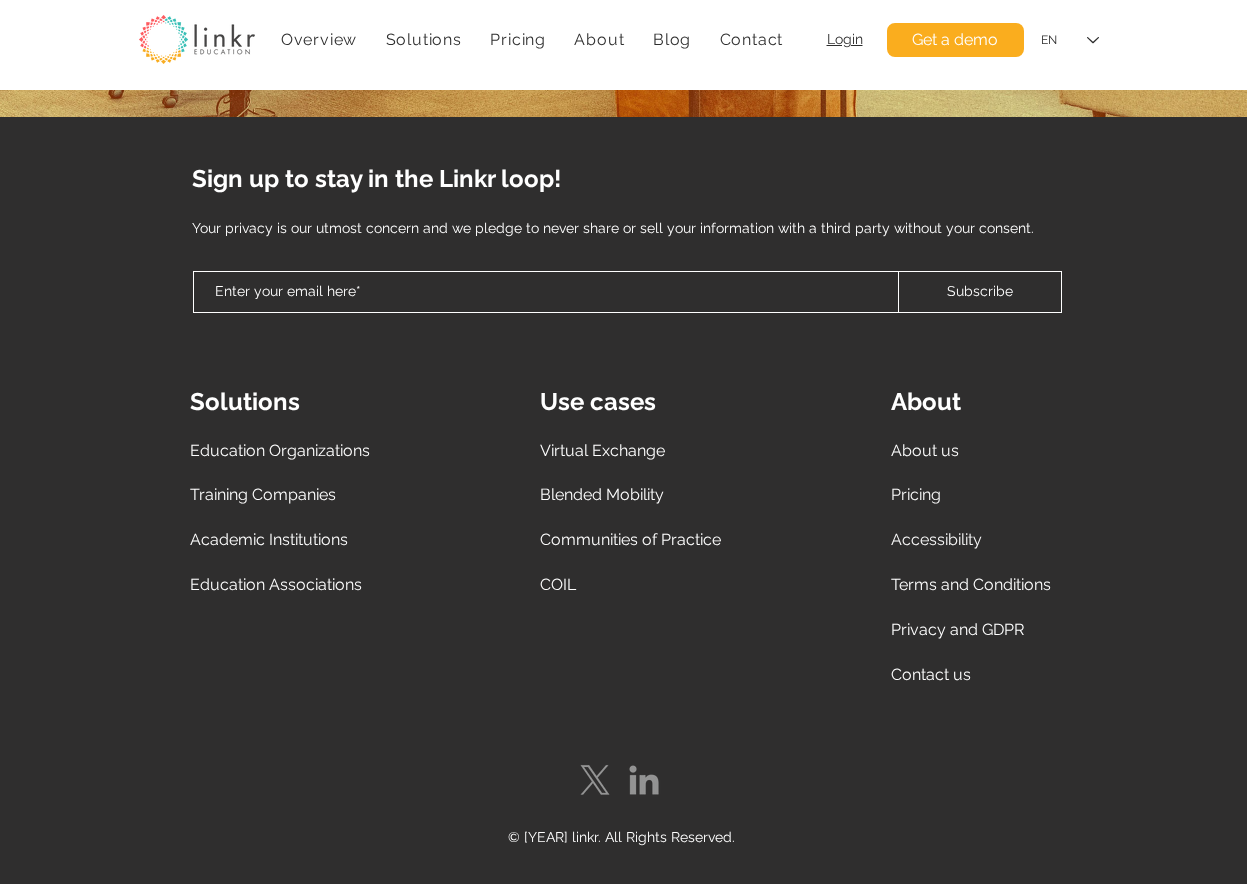 scroll, scrollTop: 5474, scrollLeft: 0, axis: vertical 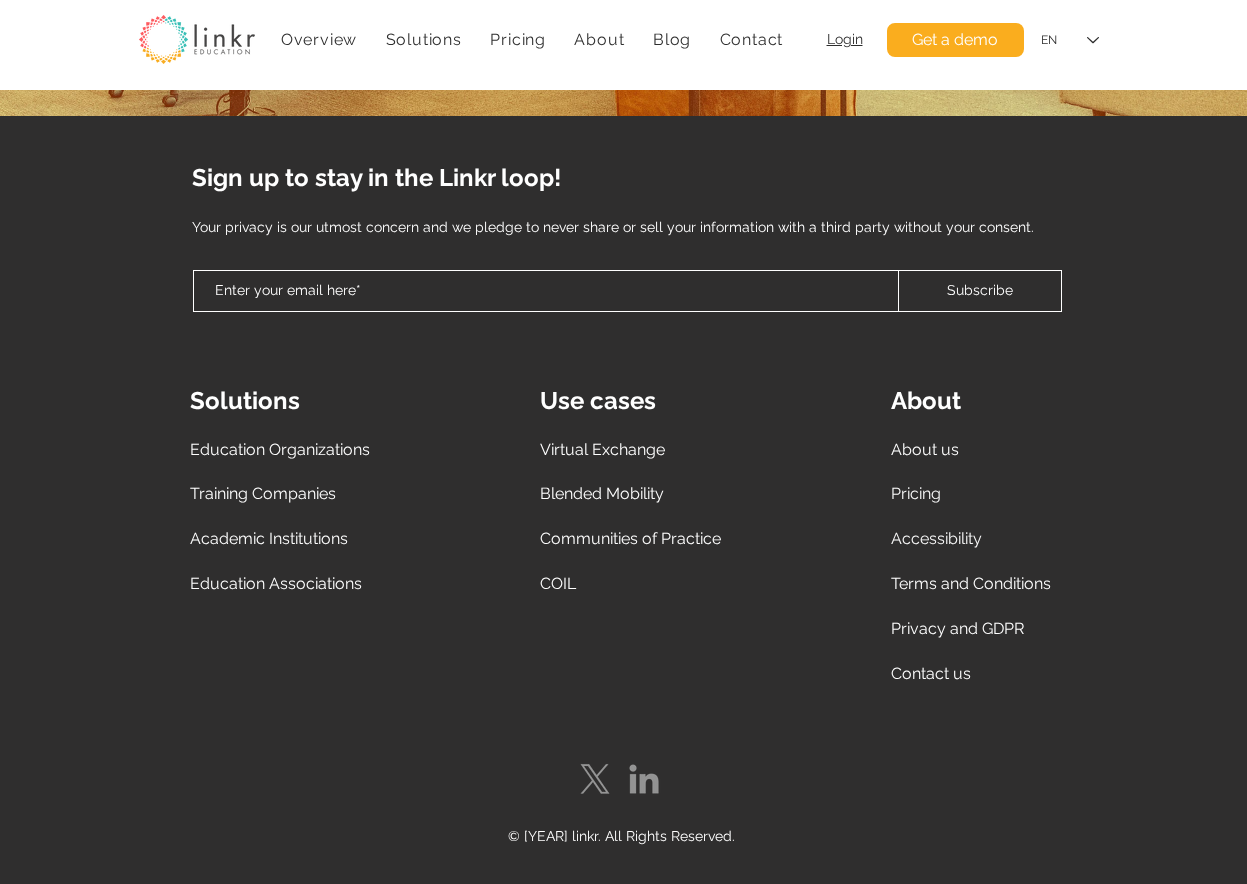 click on "Contact us" at bounding box center [931, 673] 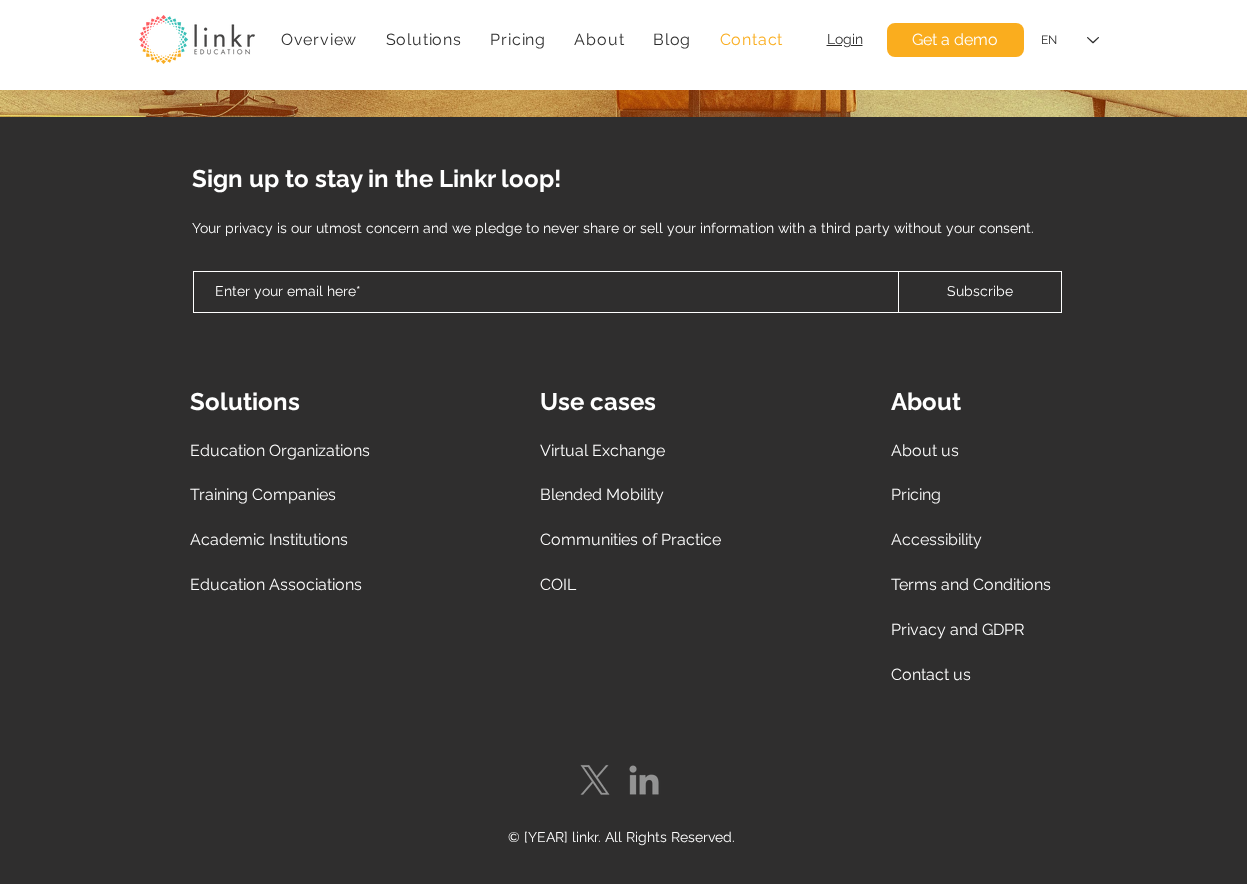 scroll, scrollTop: 738, scrollLeft: 0, axis: vertical 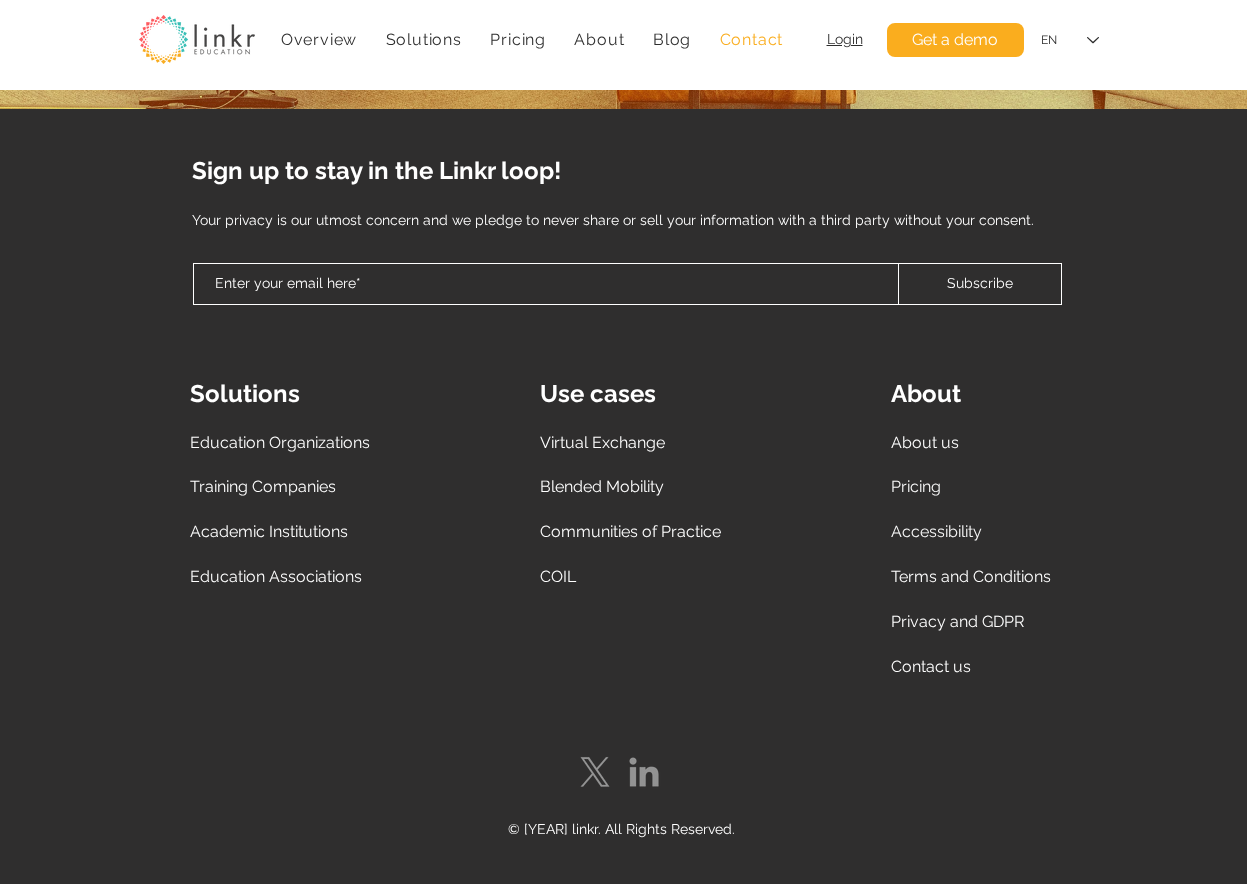click on "Privacy and GDPR" at bounding box center (957, 621) 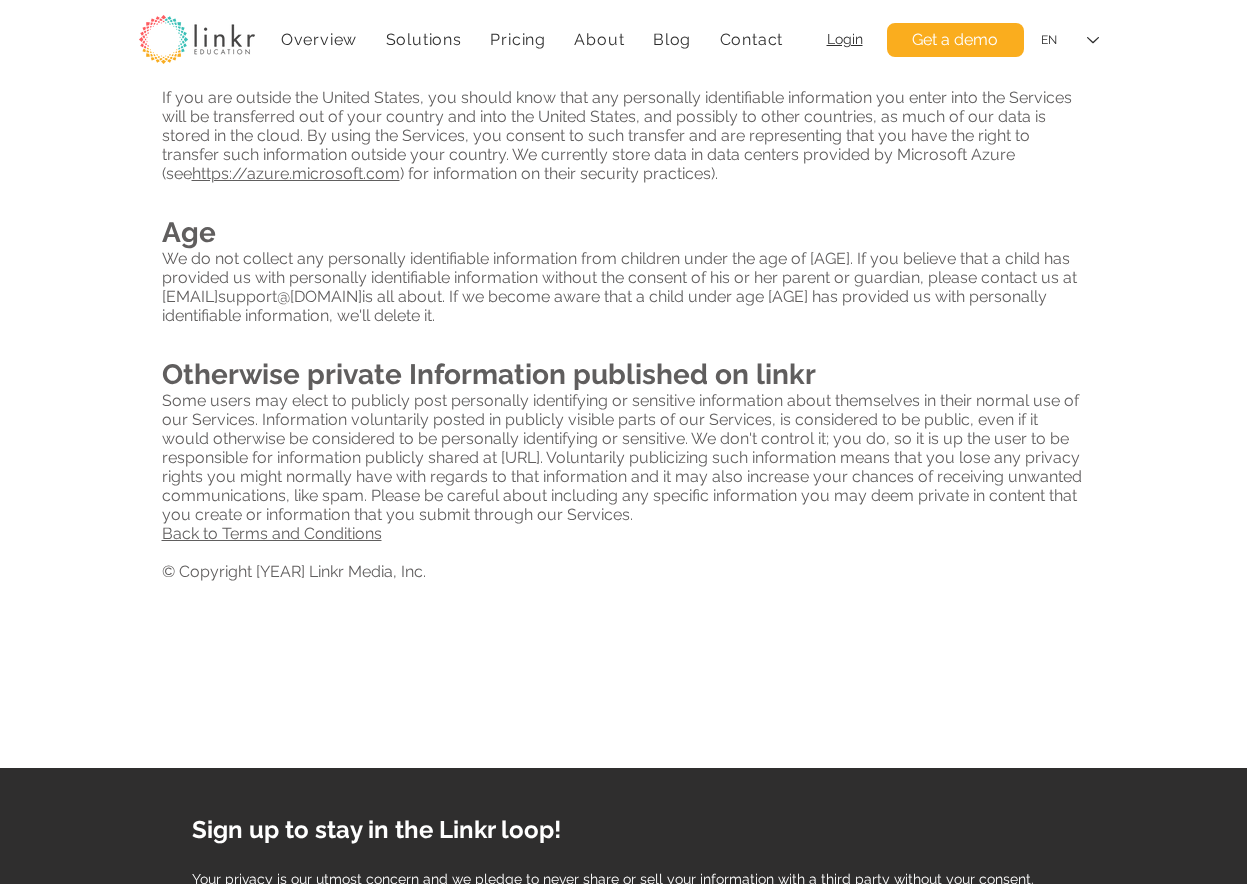 scroll, scrollTop: 2089, scrollLeft: 0, axis: vertical 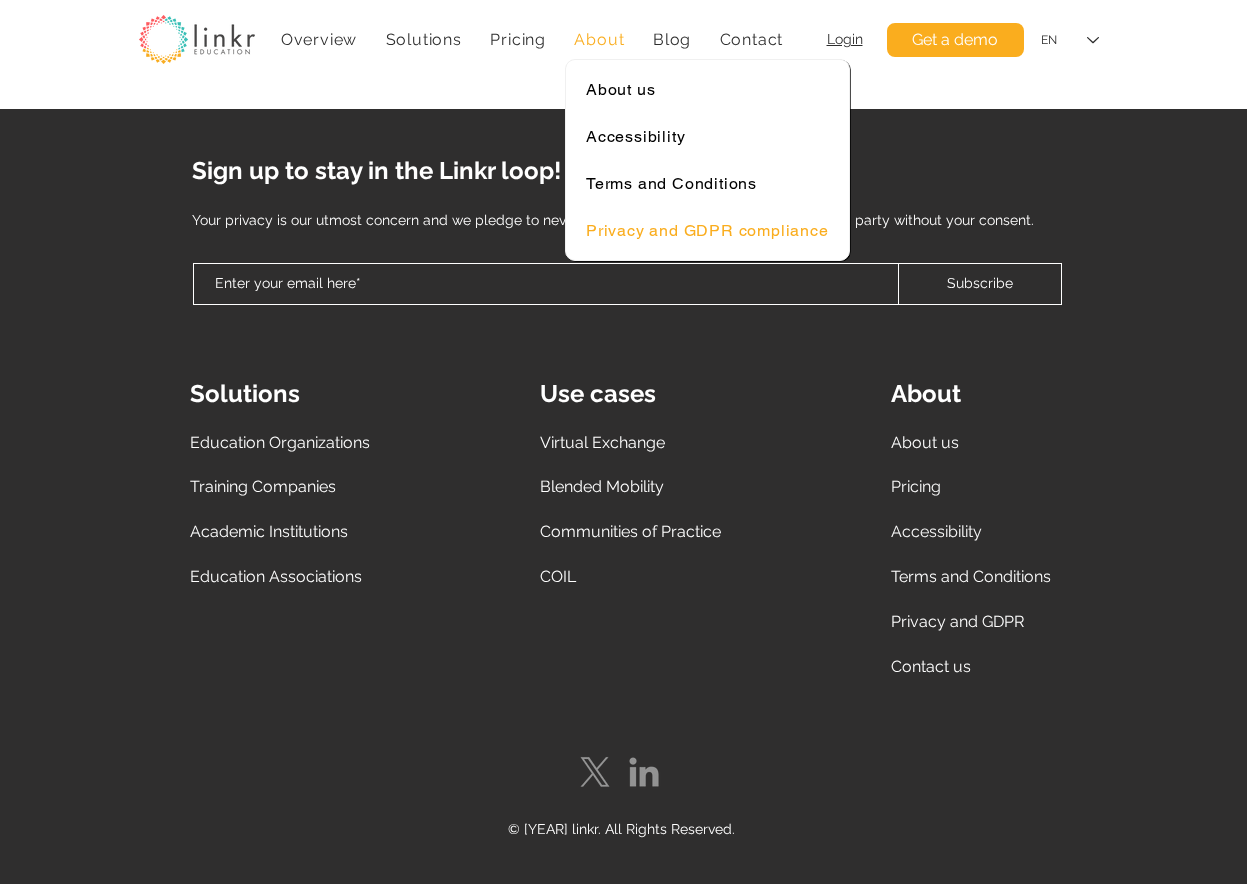click on "About" at bounding box center (599, 39) 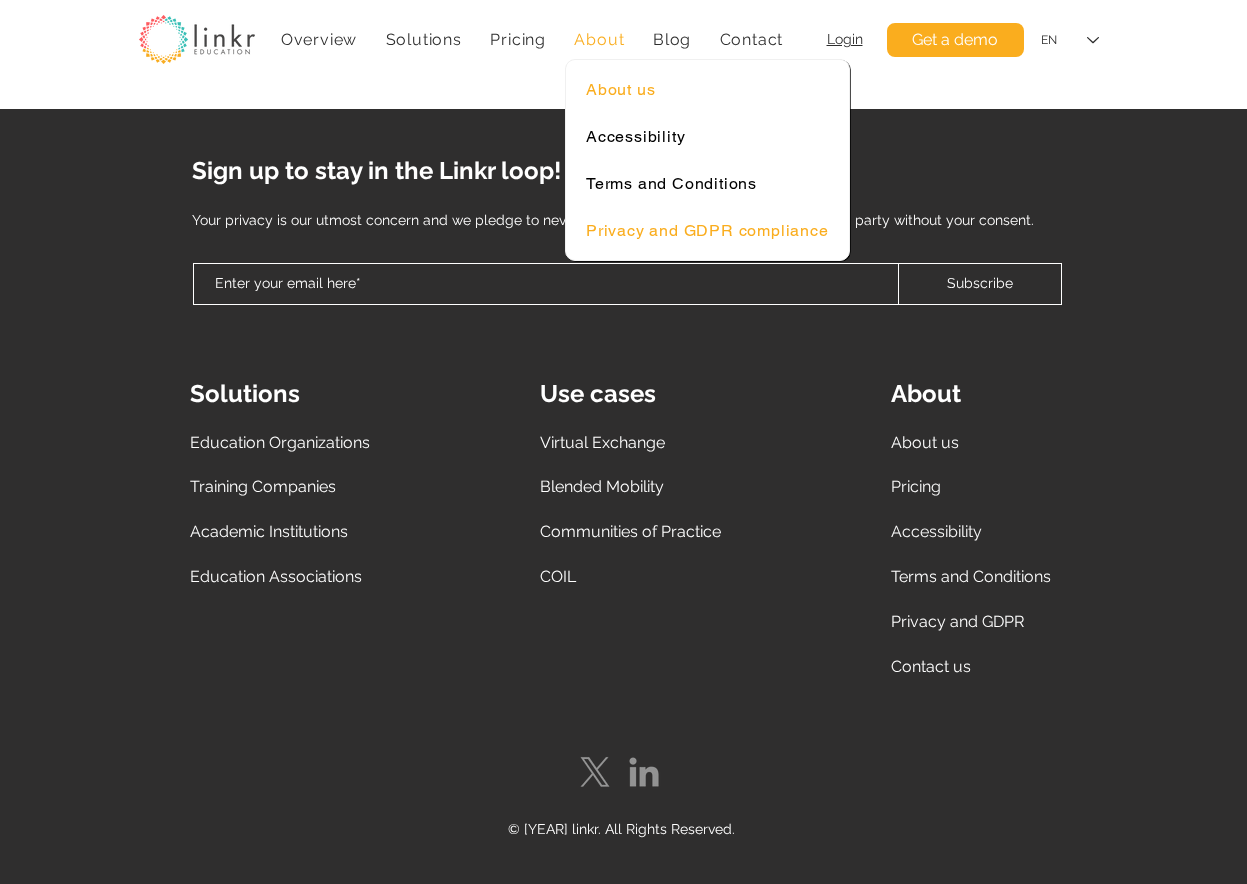 click on "About us" at bounding box center [620, 89] 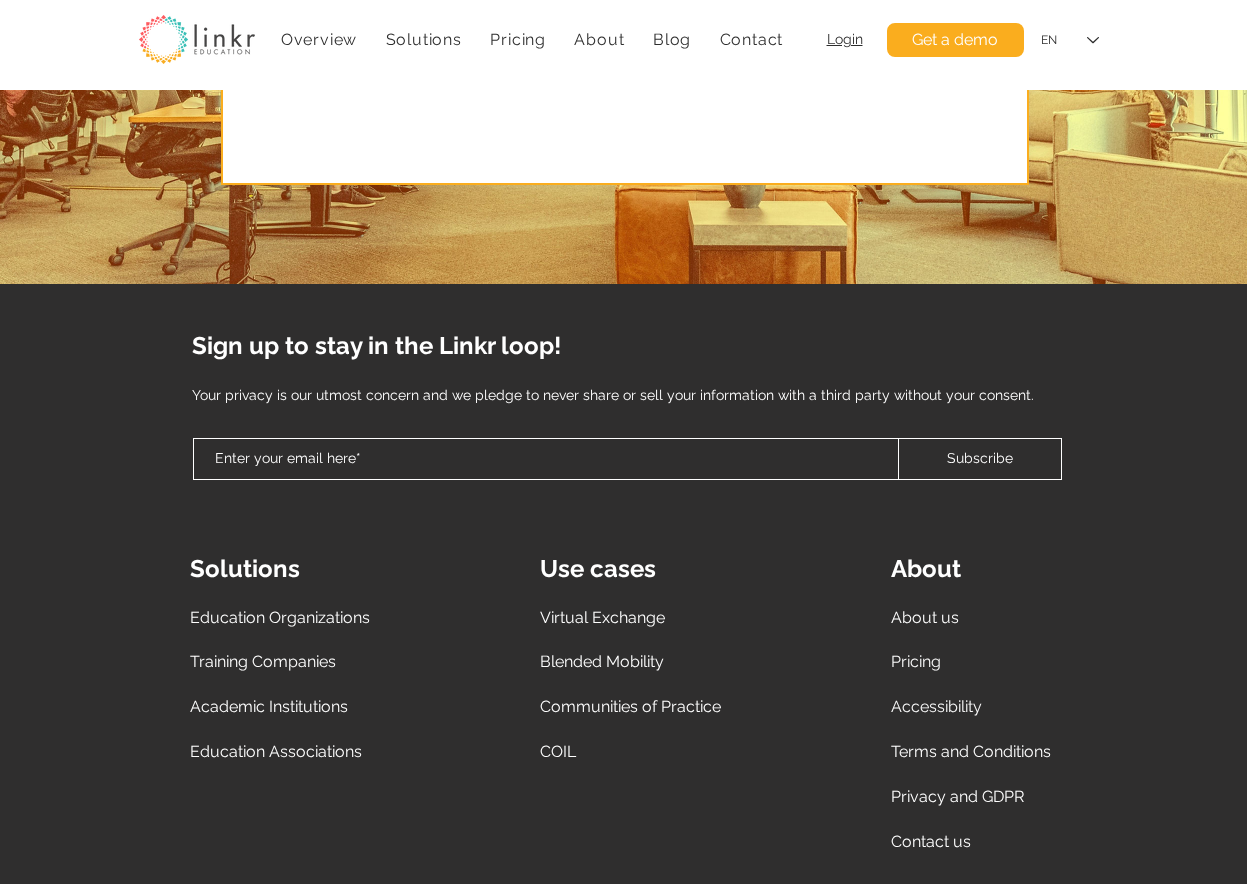 scroll, scrollTop: 5474, scrollLeft: 0, axis: vertical 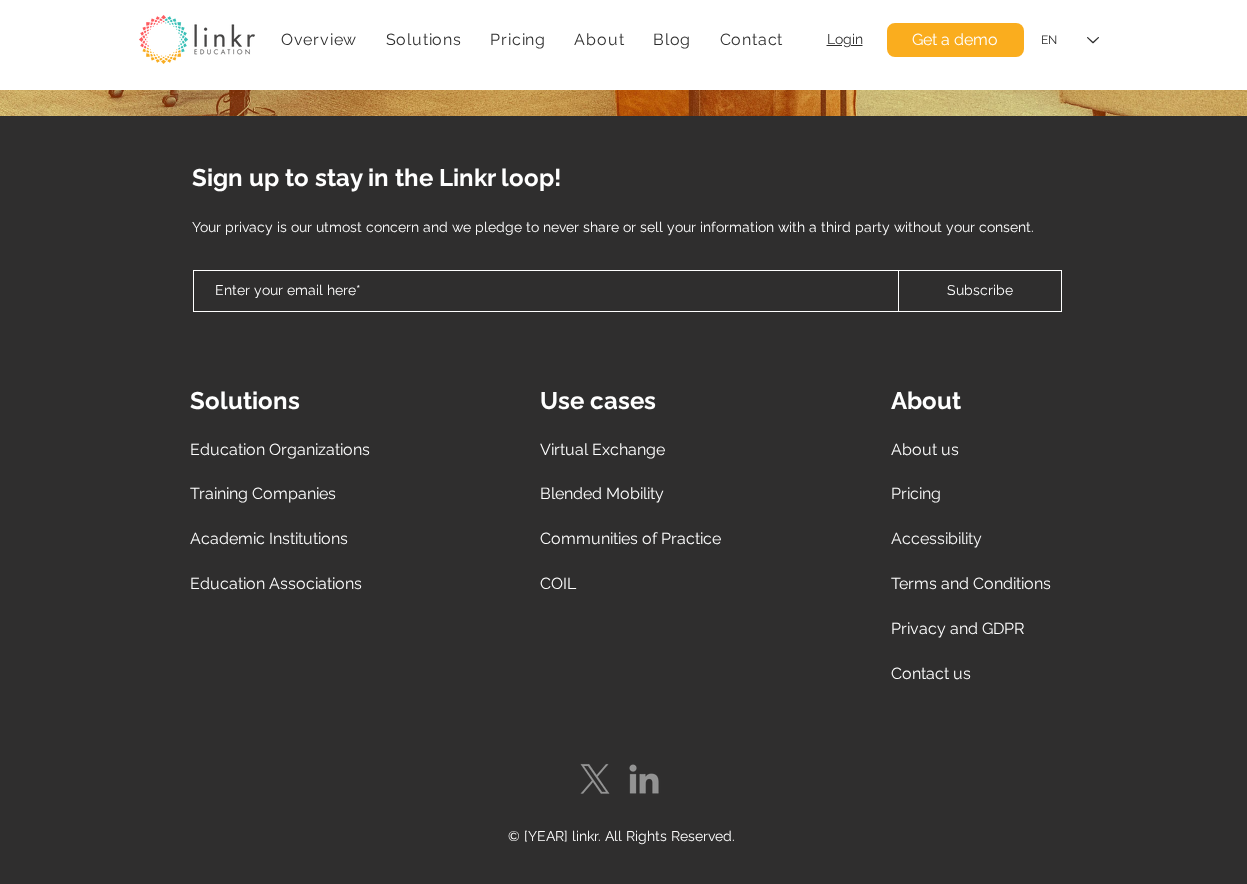 click on "About us" at bounding box center [925, 449] 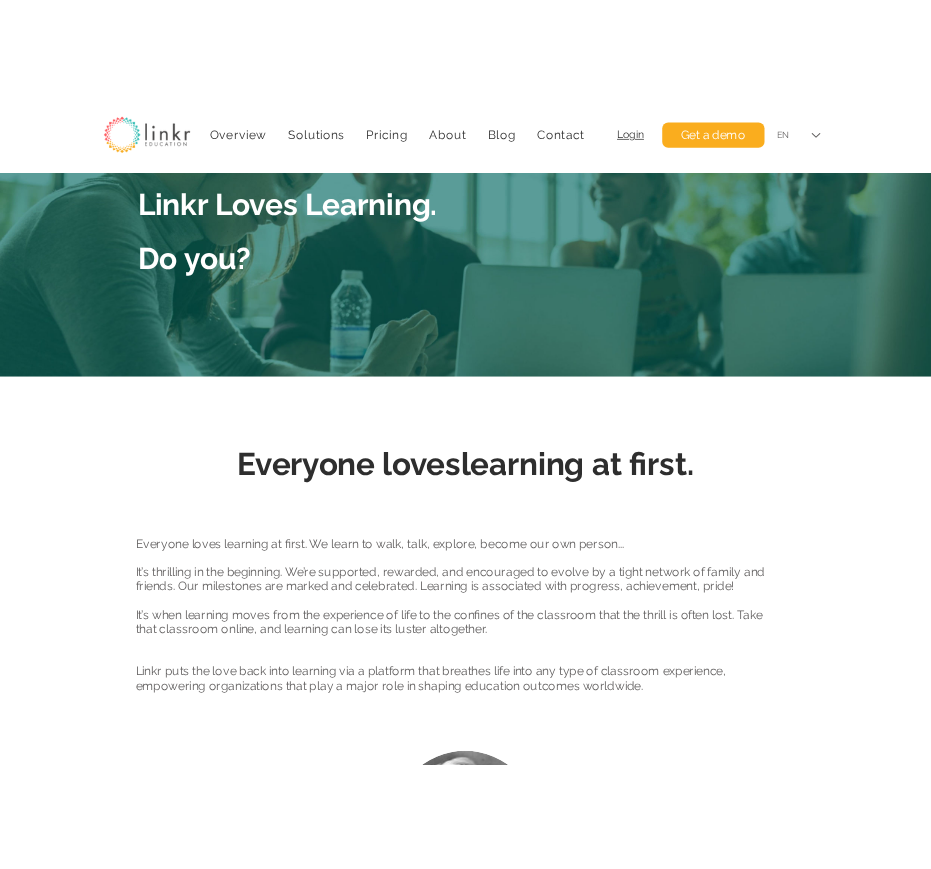 scroll, scrollTop: 0, scrollLeft: 0, axis: both 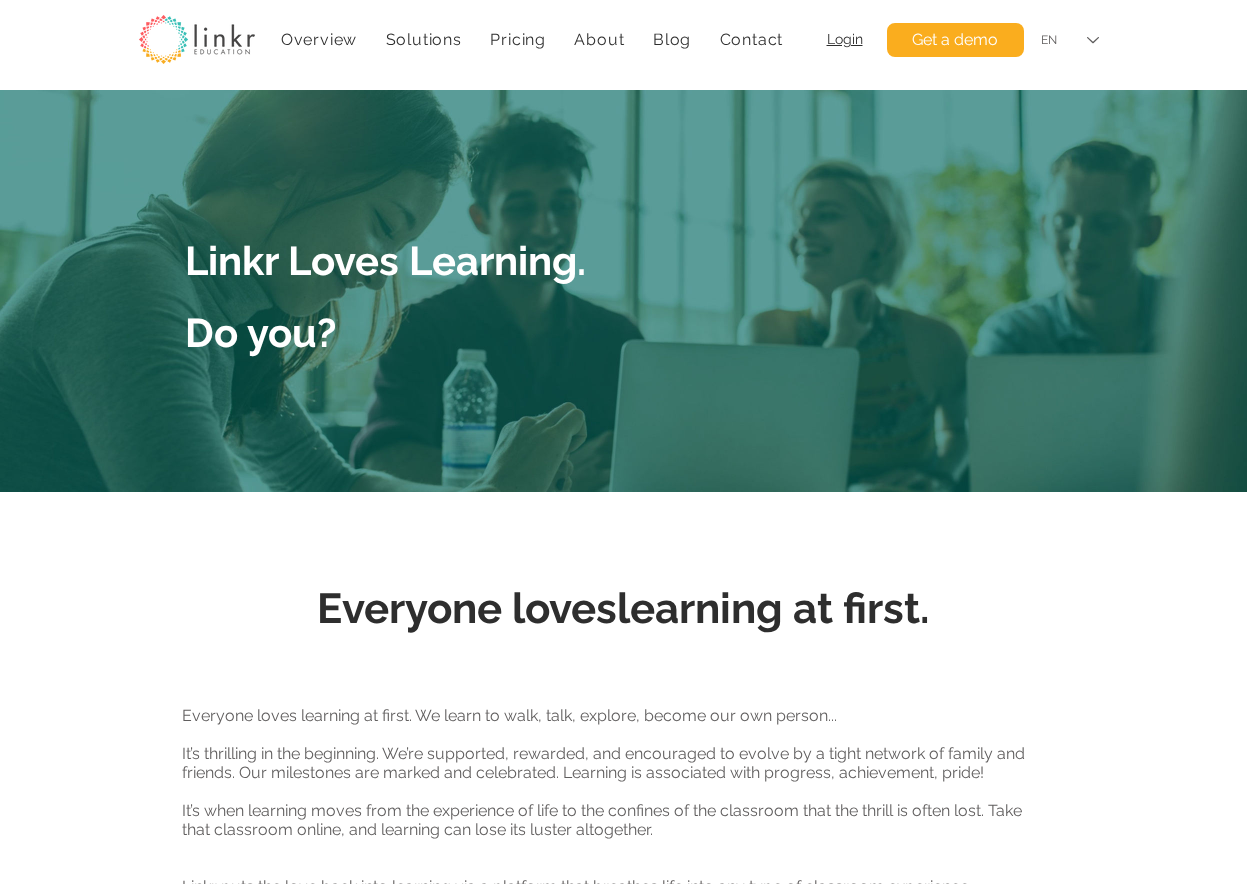 click at bounding box center (1093, 40) 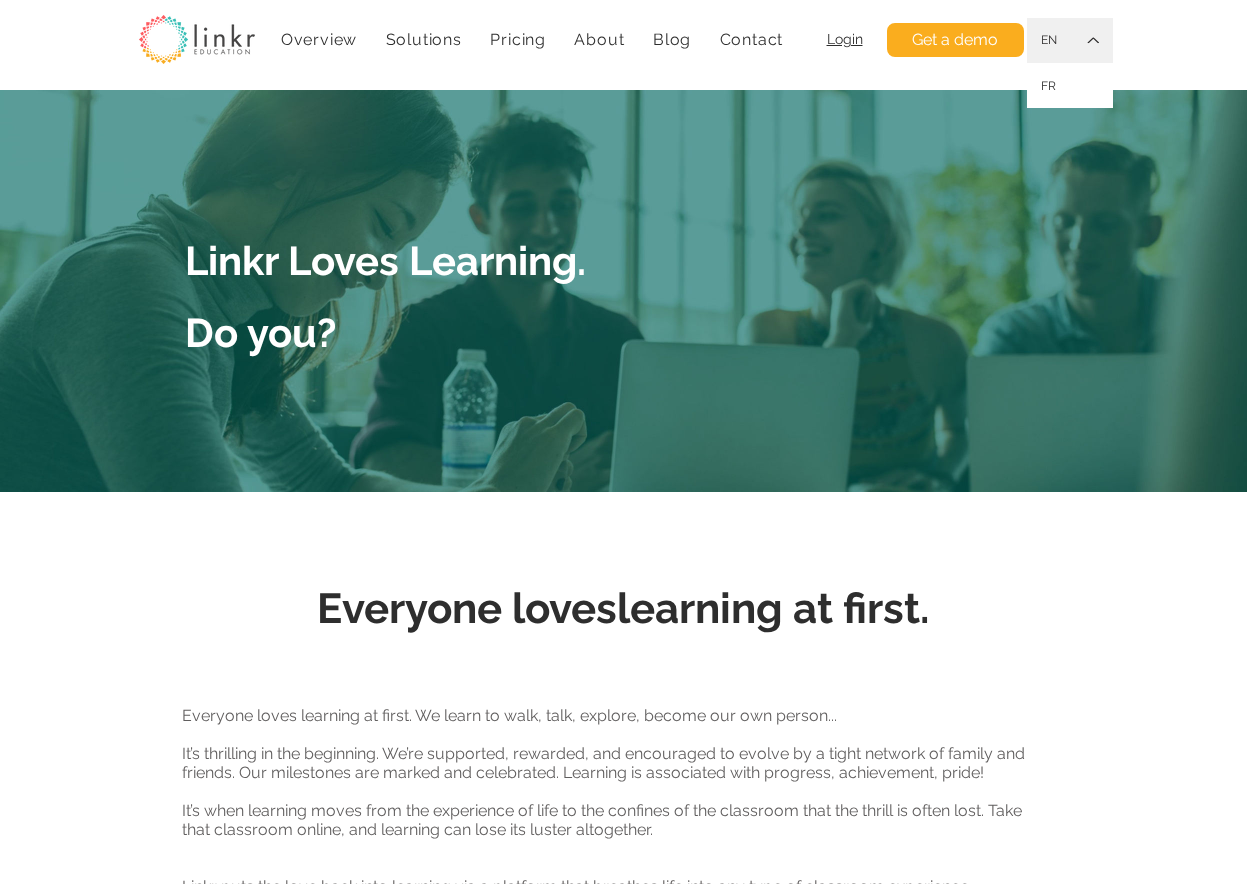 click at bounding box center [1093, 40] 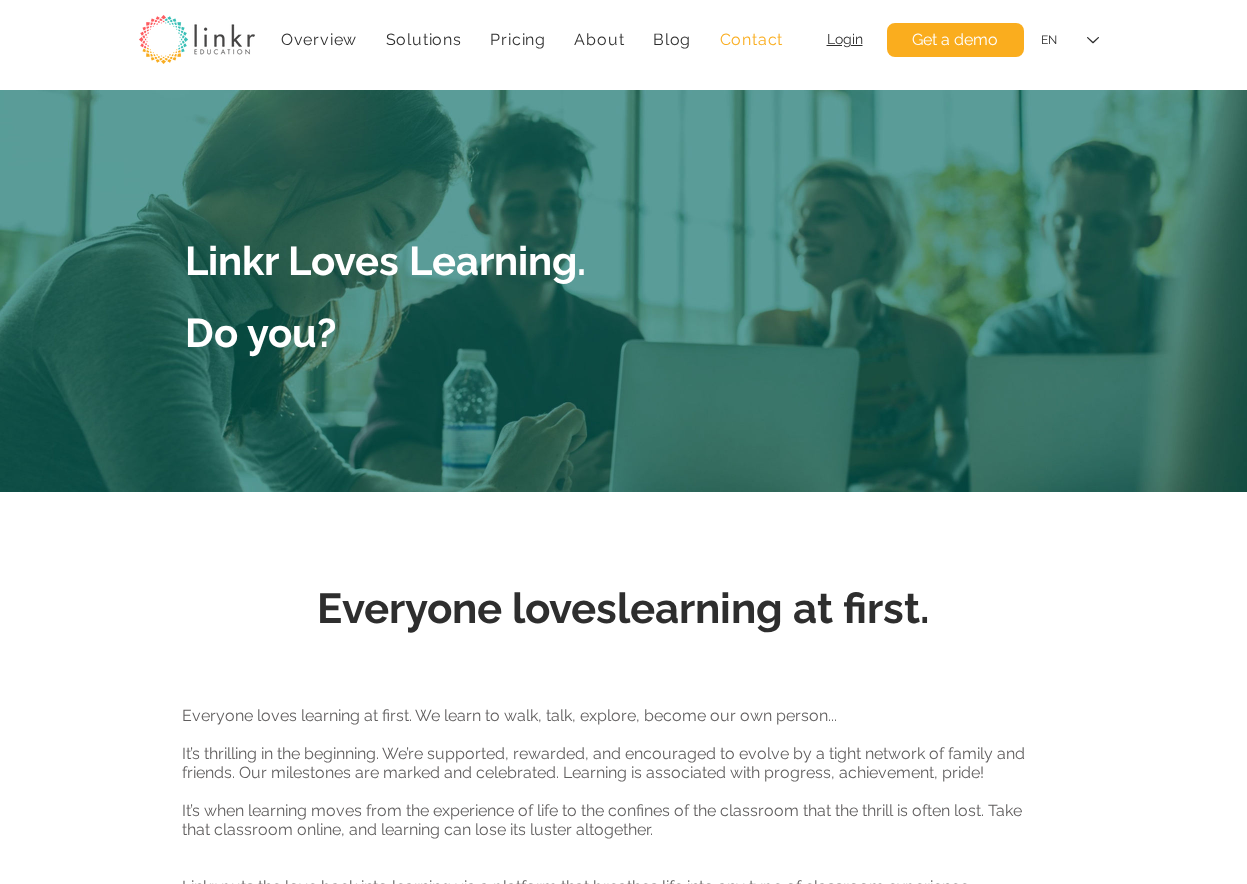 click on "Contact" at bounding box center (752, 39) 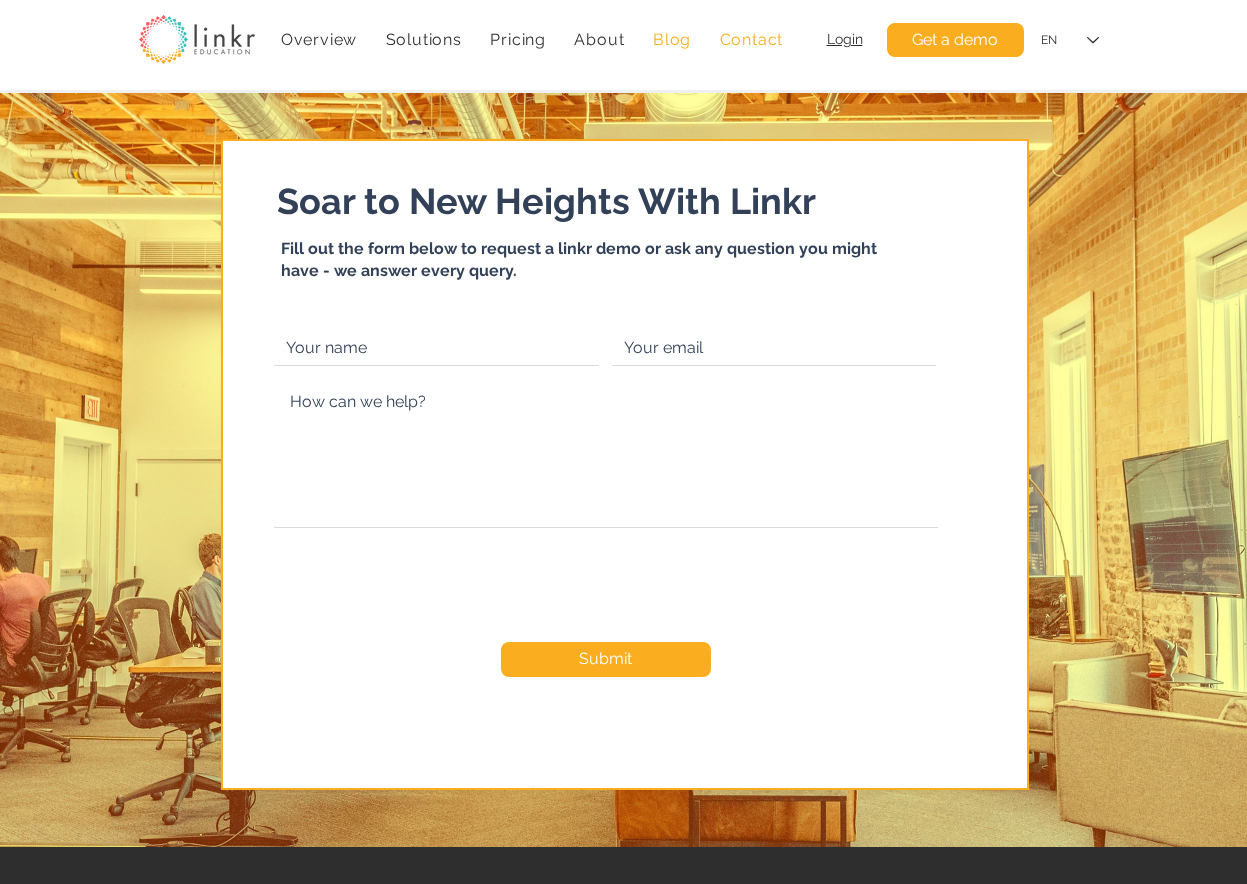 click on "Blog" at bounding box center [672, 39] 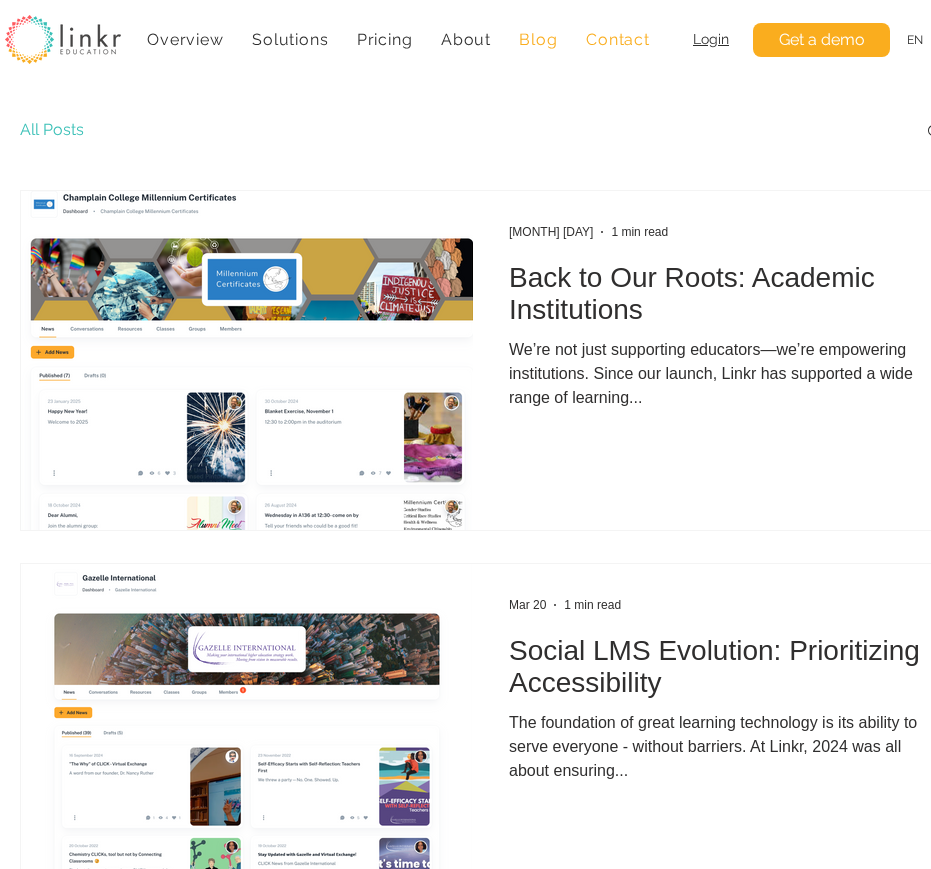click on "Contact" at bounding box center [618, 39] 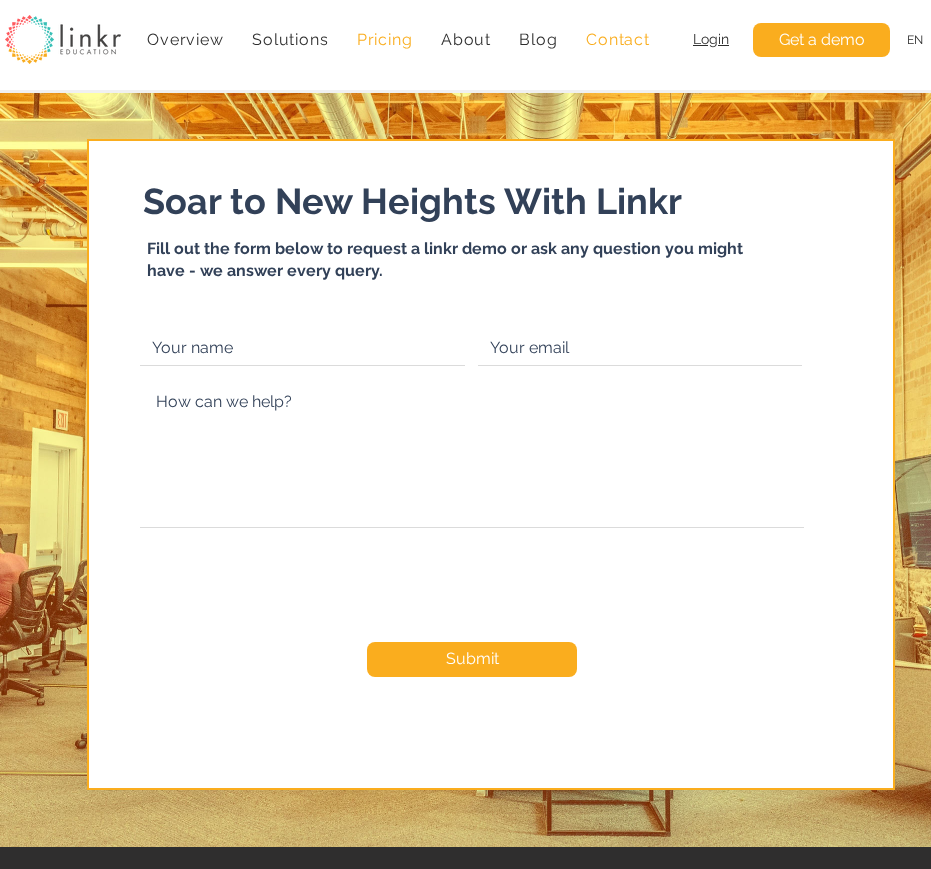 click on "Pricing" at bounding box center [185, 43] 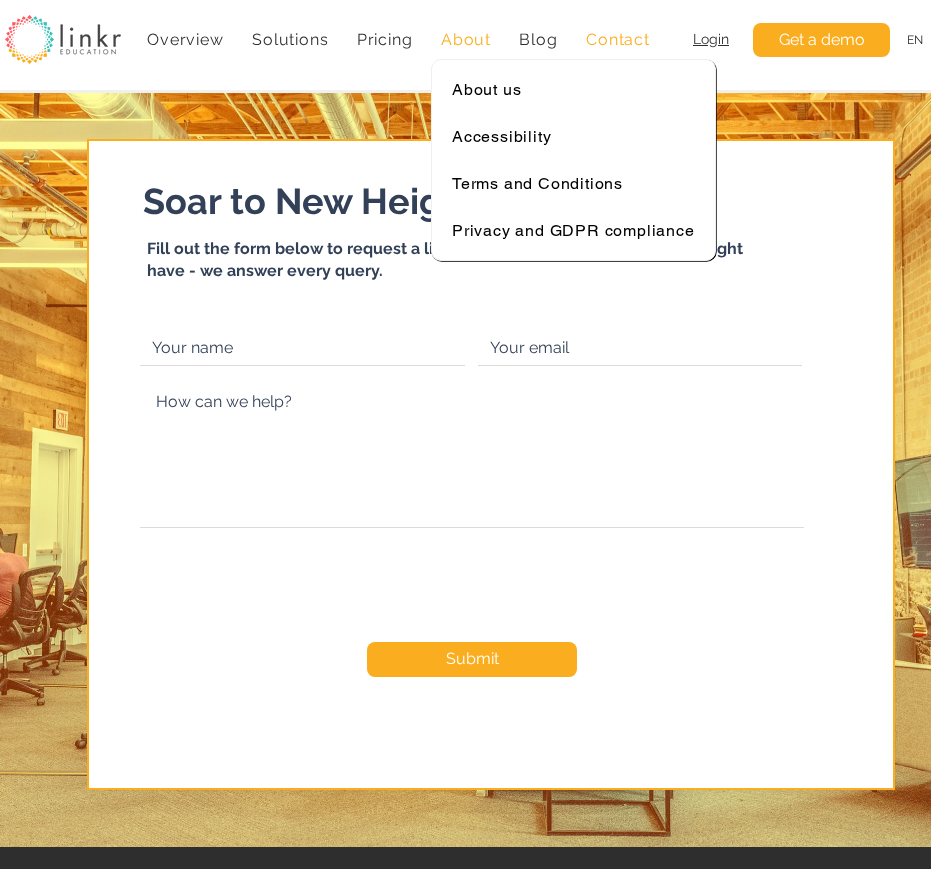 click on "About" at bounding box center (466, 39) 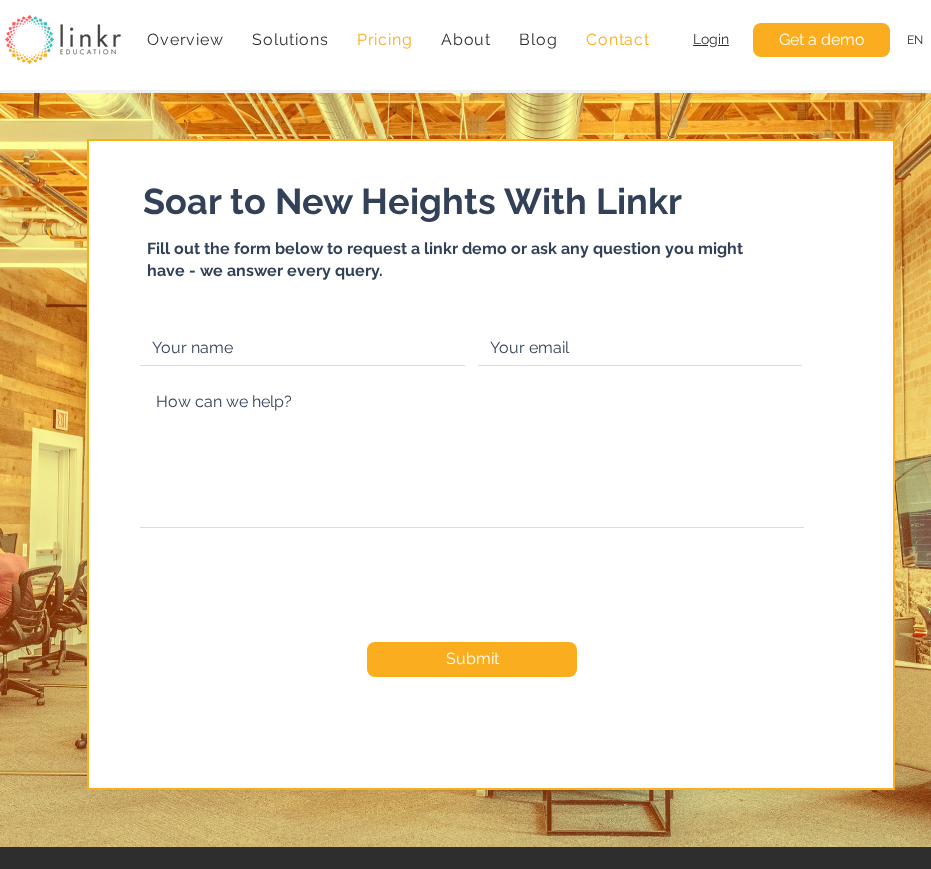 click on "Pricing" at bounding box center [385, 39] 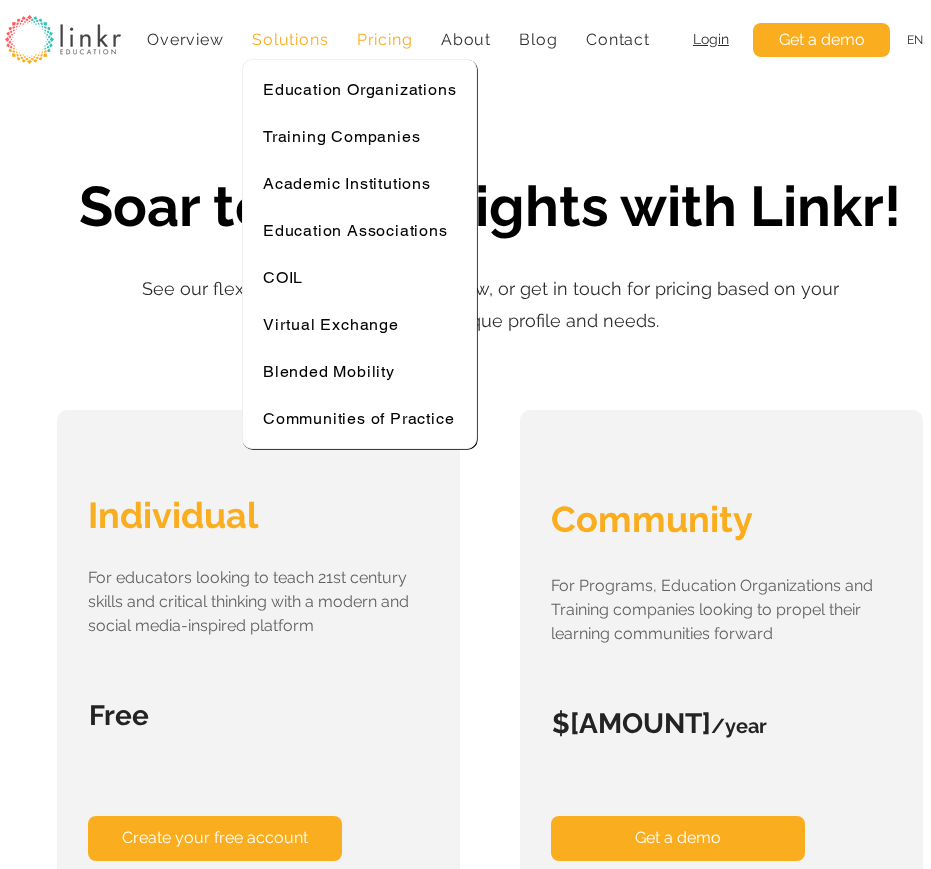 click on "Solutions" at bounding box center (290, 39) 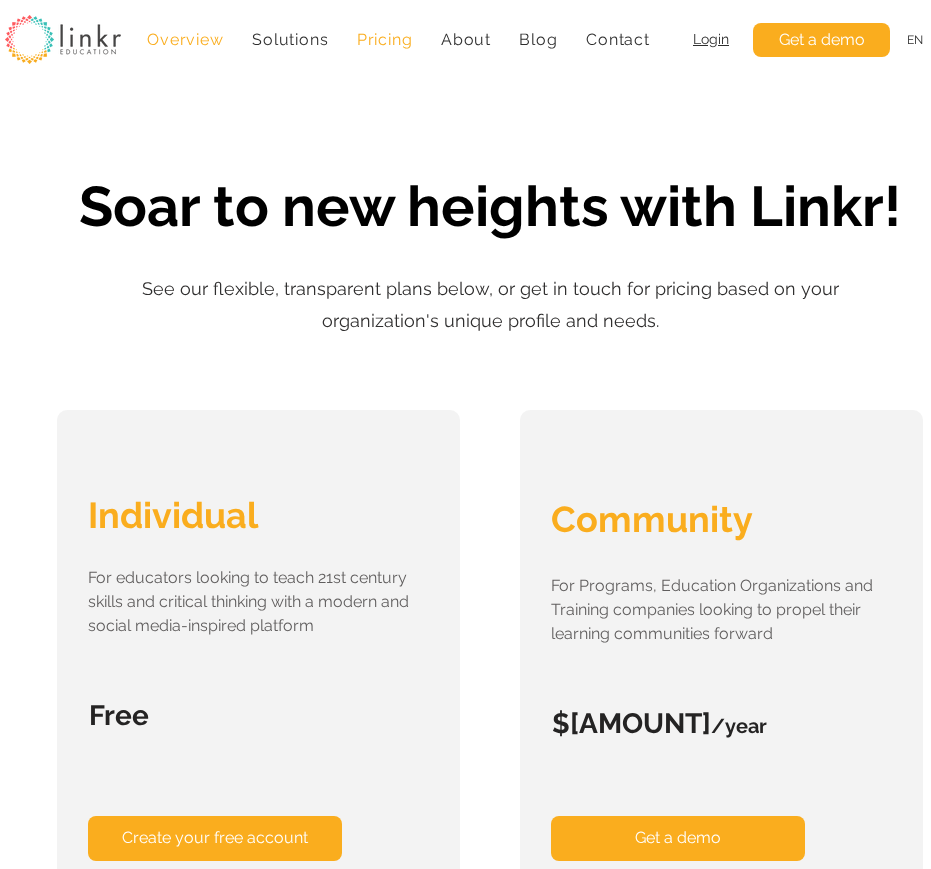 click on "Overview" at bounding box center [185, 39] 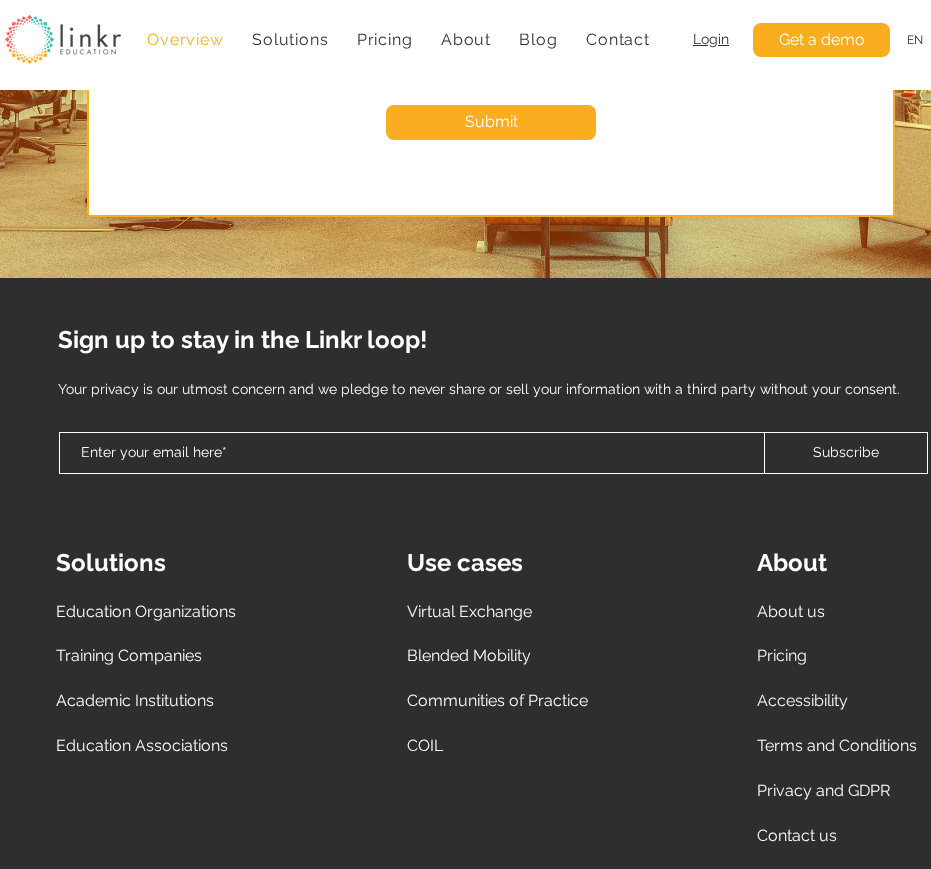 scroll, scrollTop: 10071, scrollLeft: 0, axis: vertical 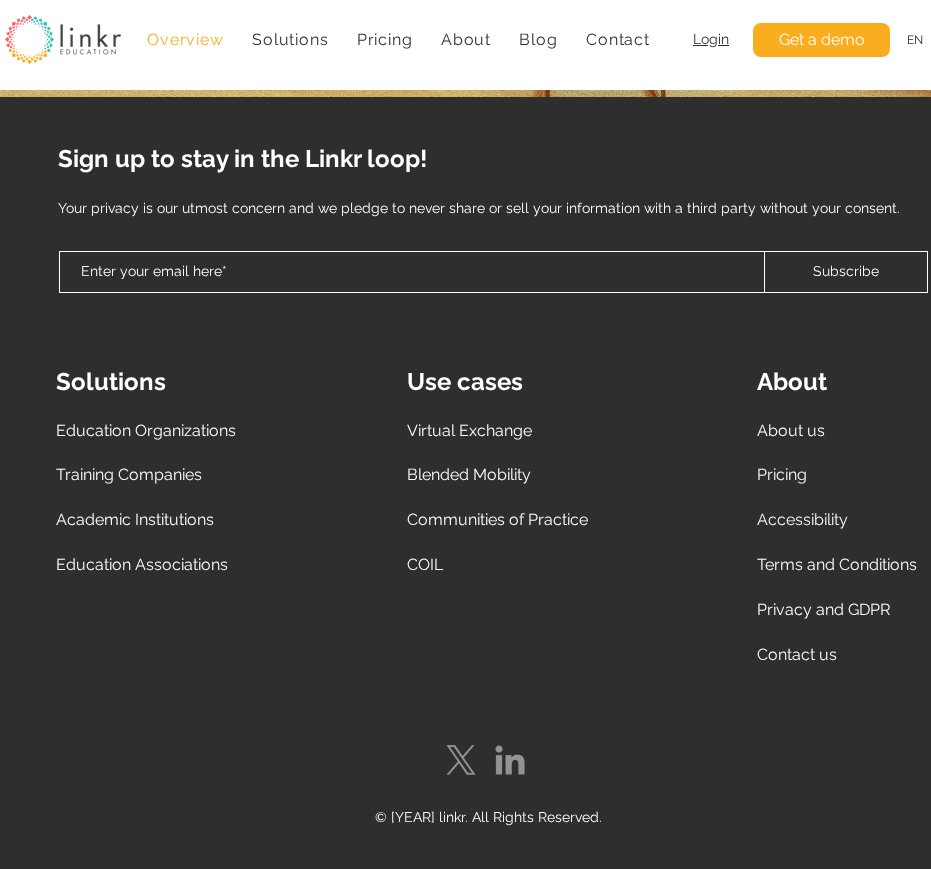 click on "Terms and Conditions" at bounding box center [837, 564] 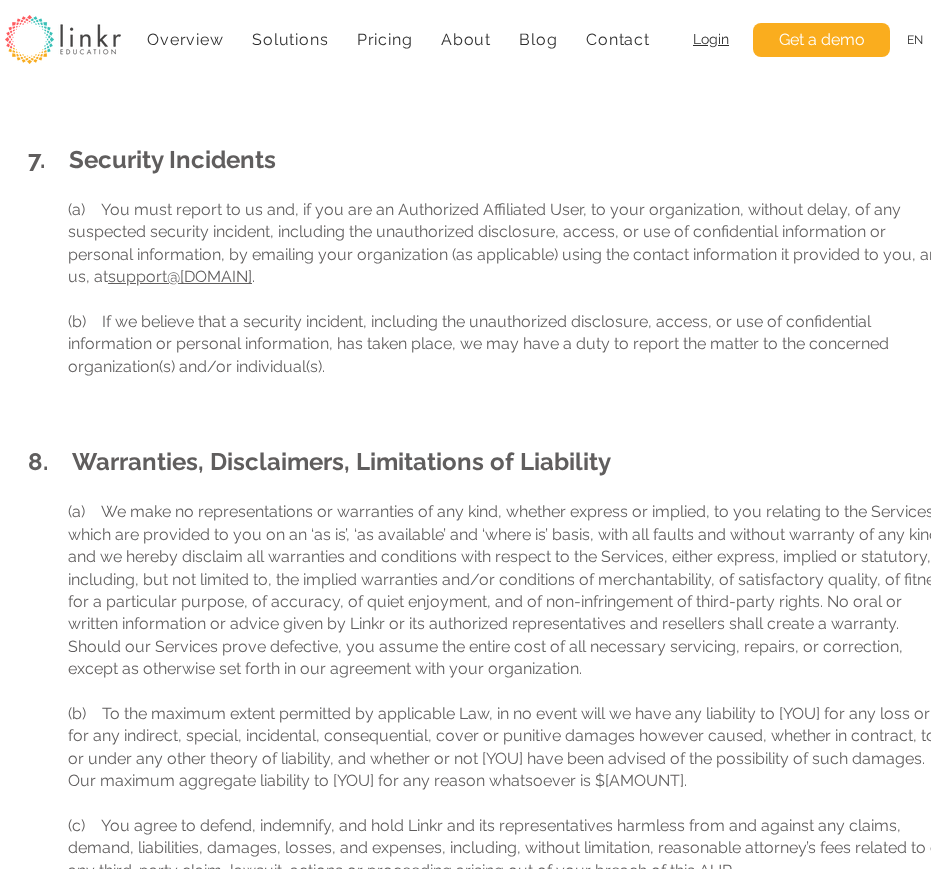 scroll, scrollTop: 5258, scrollLeft: 0, axis: vertical 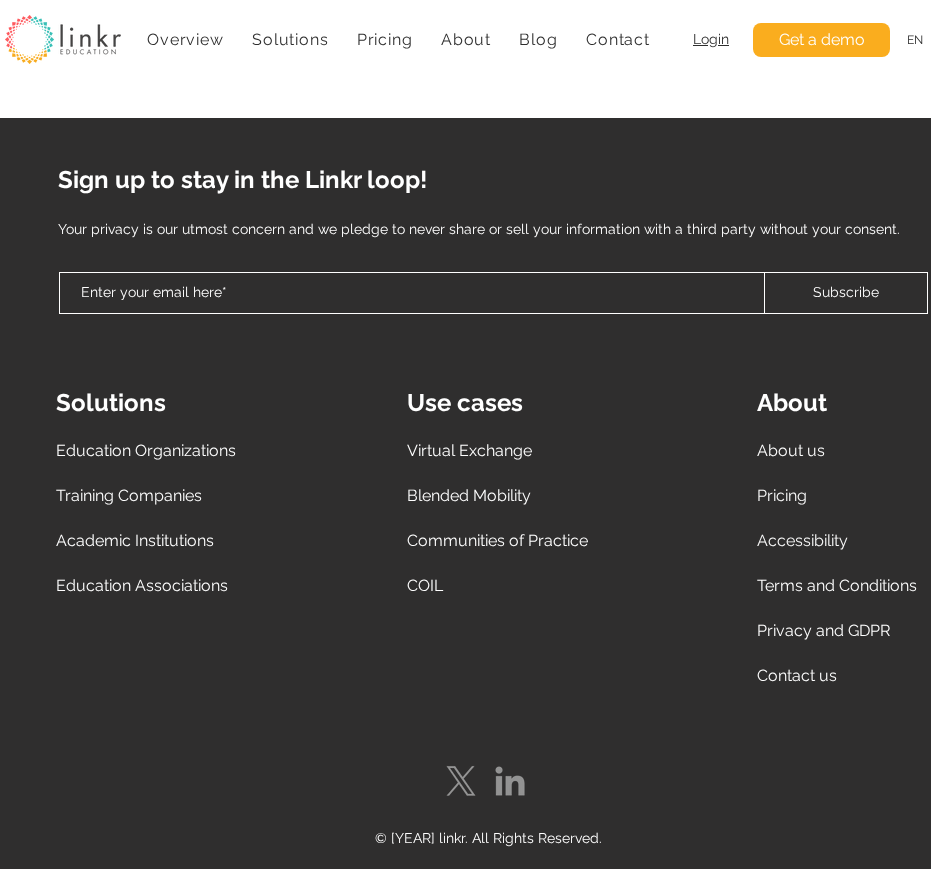 click on "Privacy and GDPR" at bounding box center (823, 630) 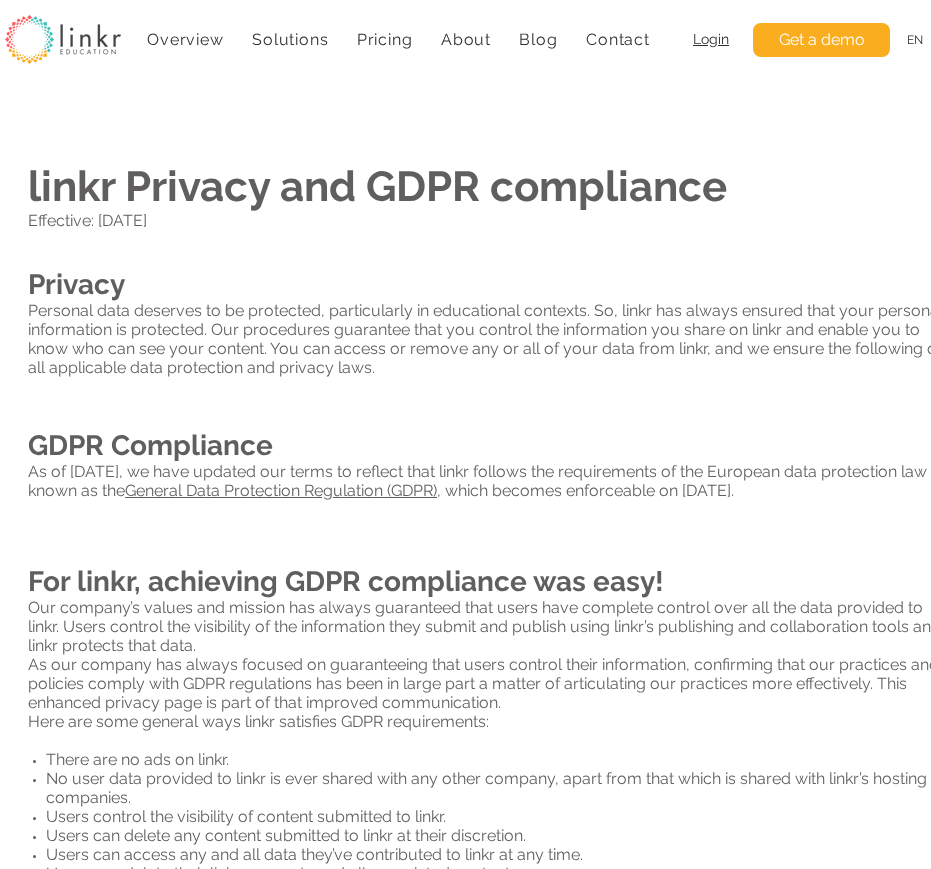 scroll, scrollTop: 596, scrollLeft: 0, axis: vertical 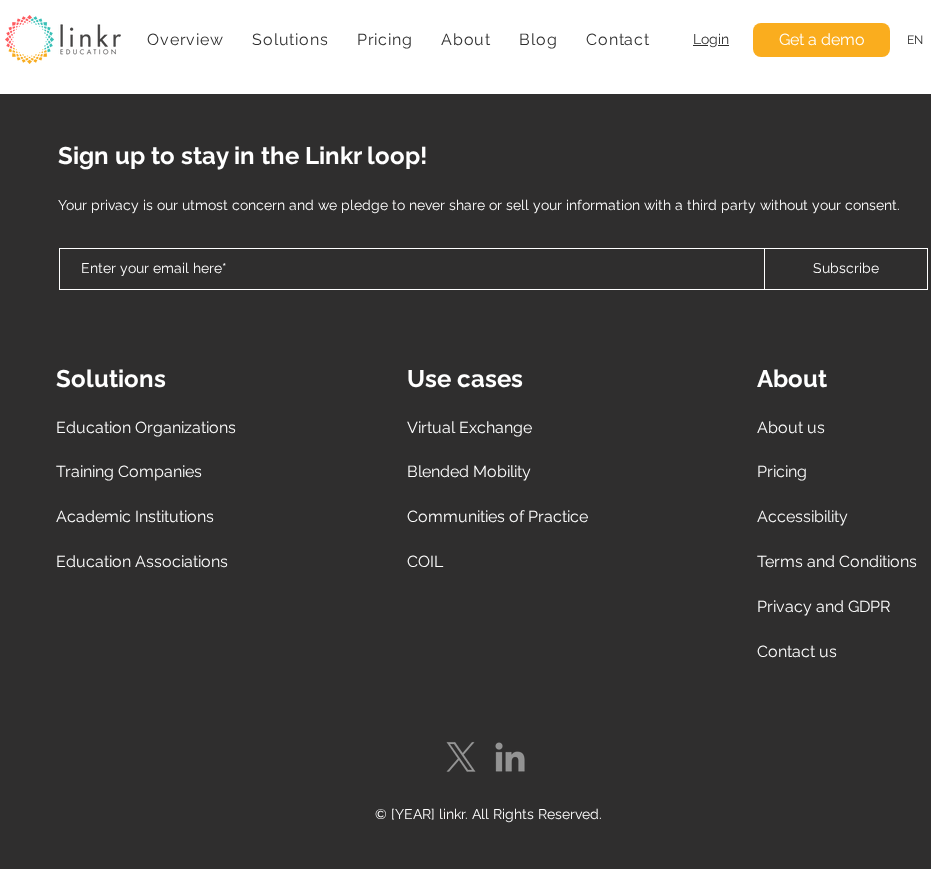 click on "​" at bounding box center (859, 629) 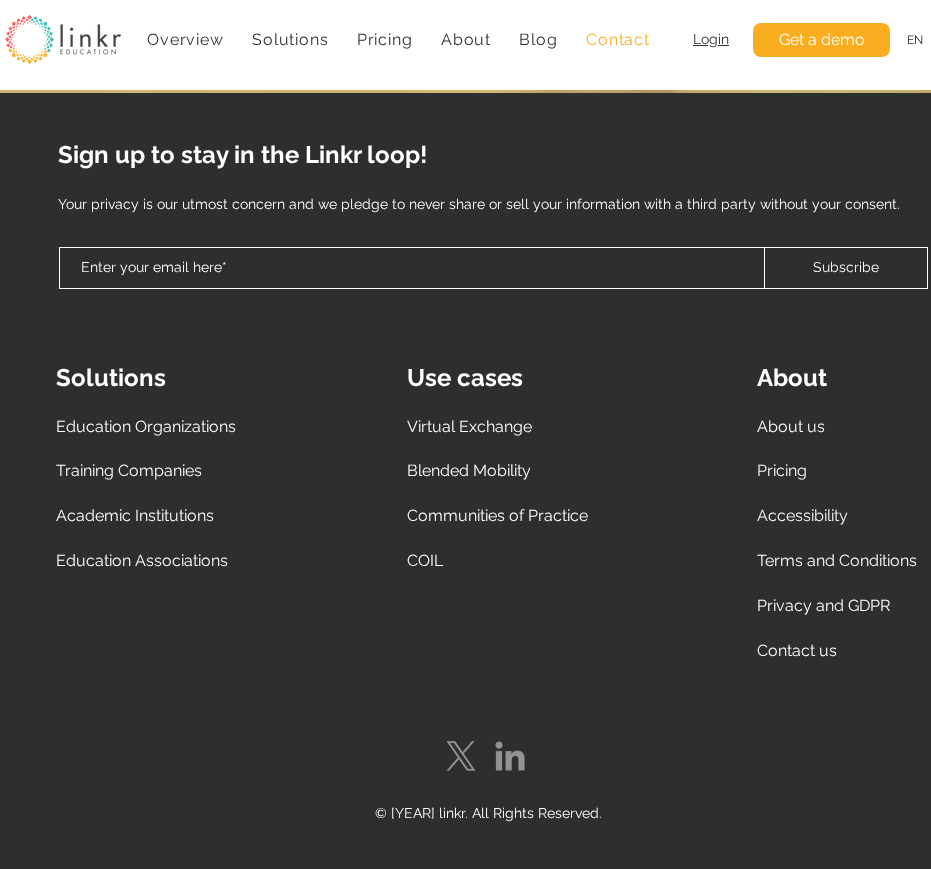scroll, scrollTop: 0, scrollLeft: 0, axis: both 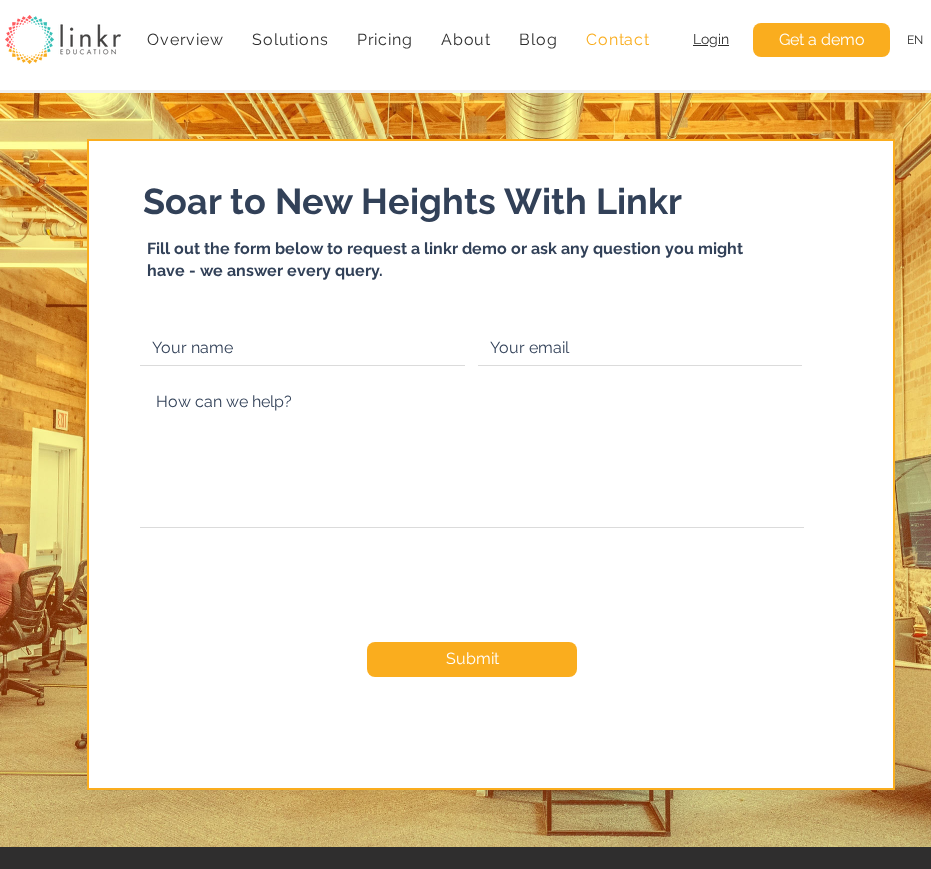 click at bounding box center (63, 39) 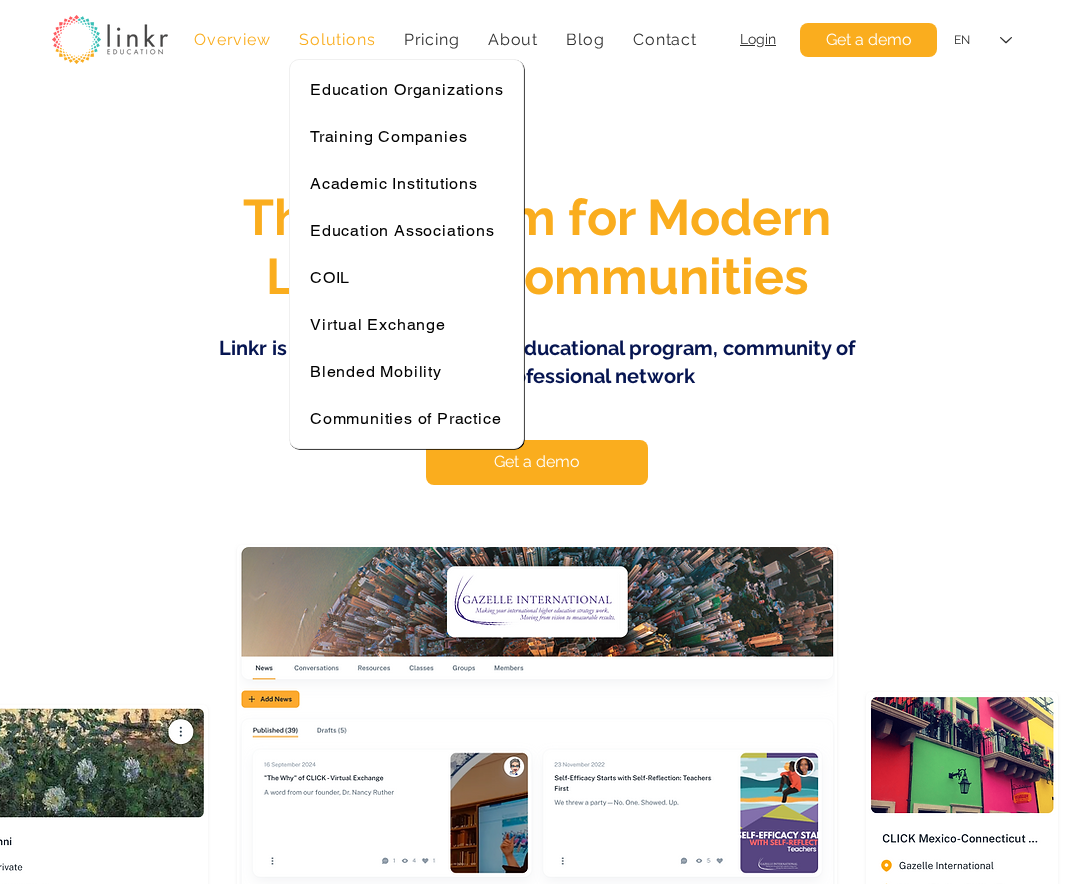 click on "Solutions" at bounding box center [337, 39] 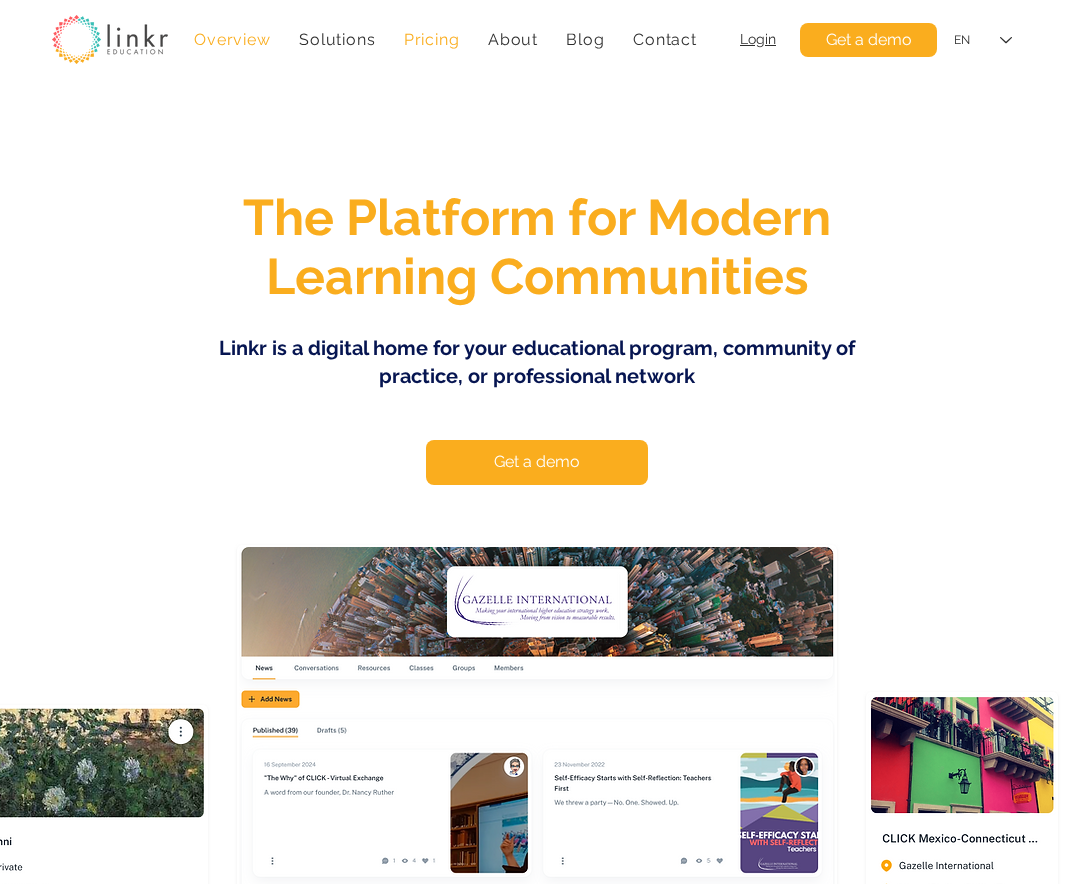 click on "Pricing" at bounding box center (432, 39) 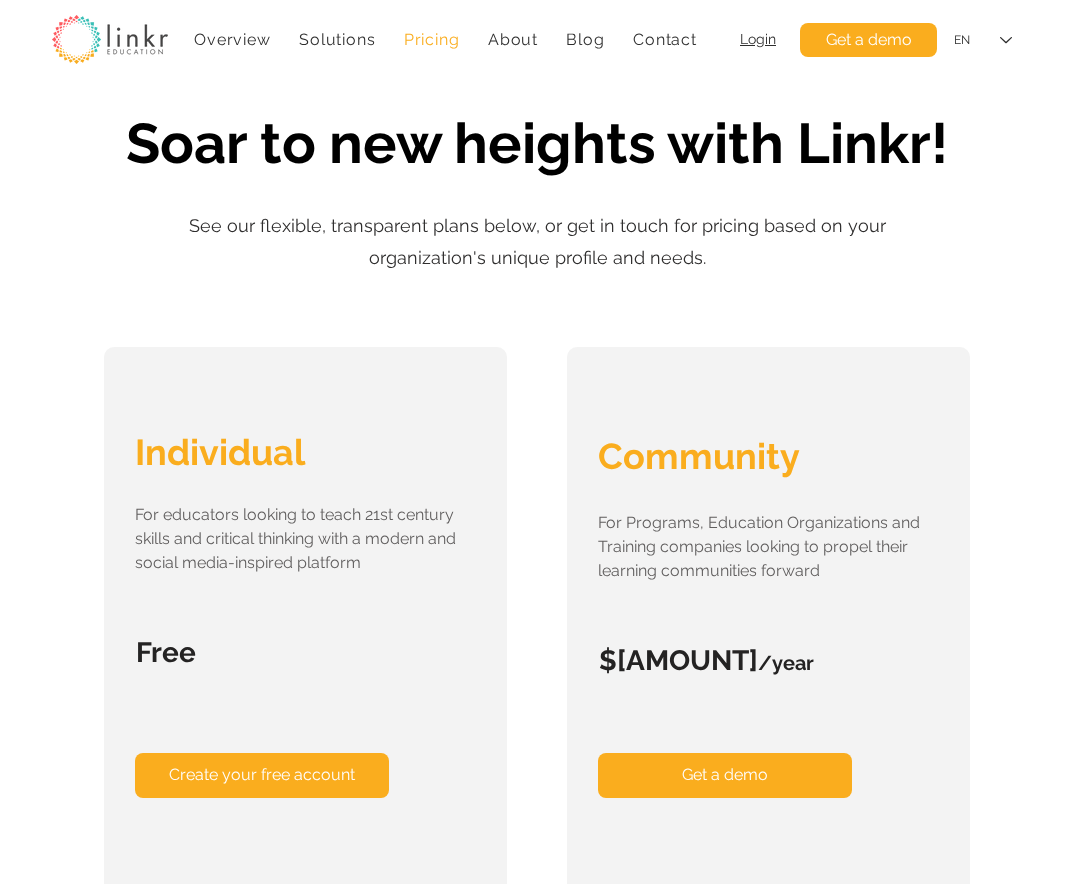 scroll, scrollTop: 0, scrollLeft: 0, axis: both 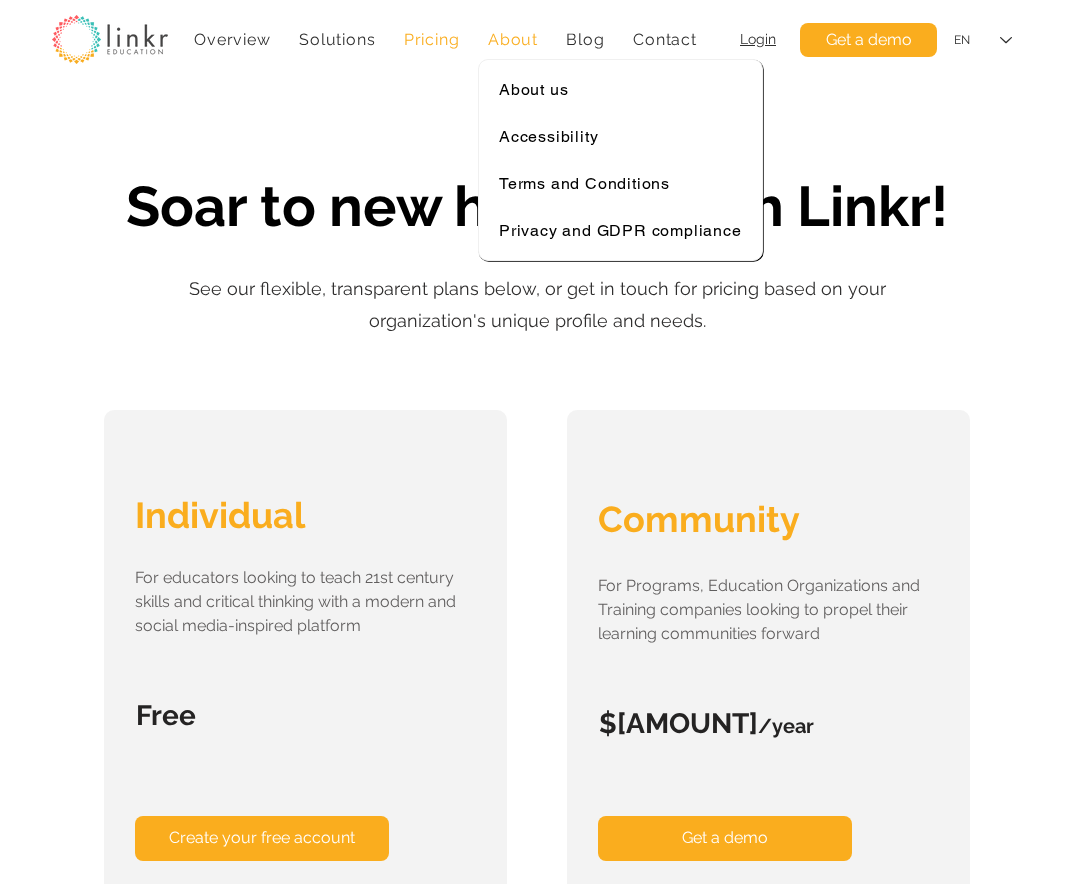 click on "About" at bounding box center (513, 39) 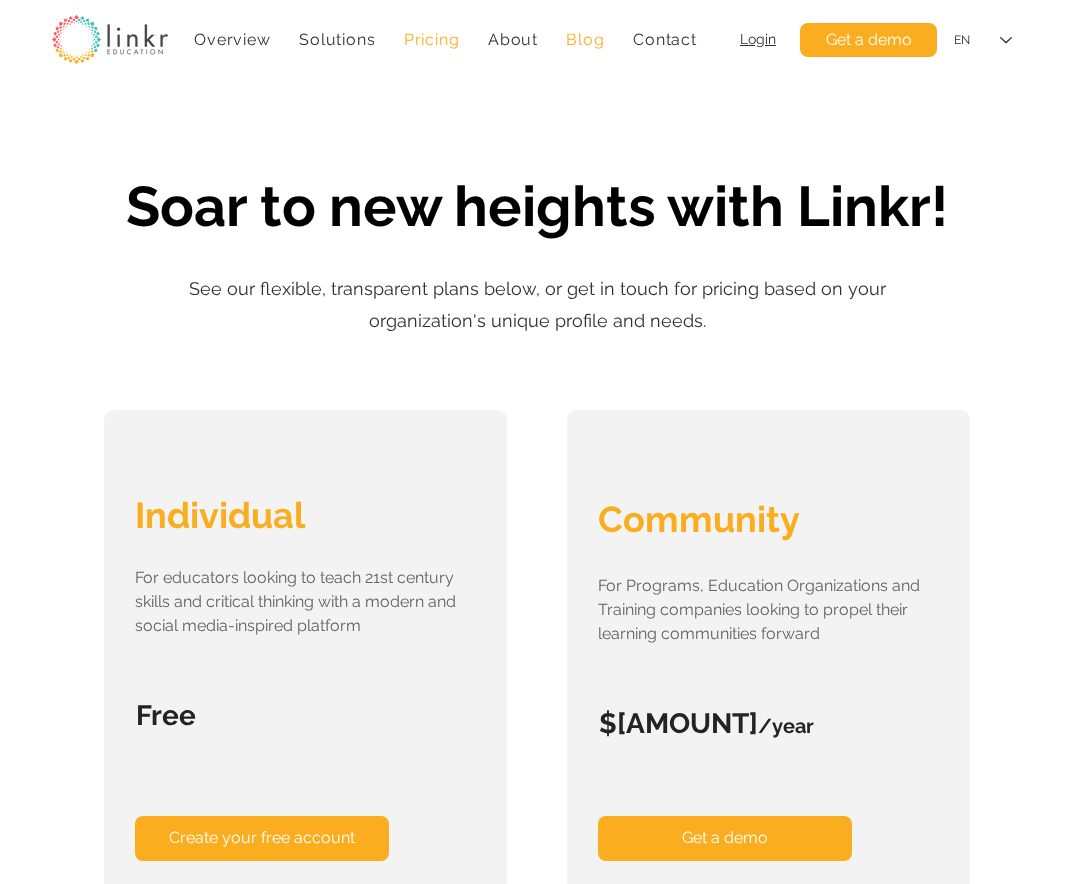 click on "Blog" at bounding box center [585, 39] 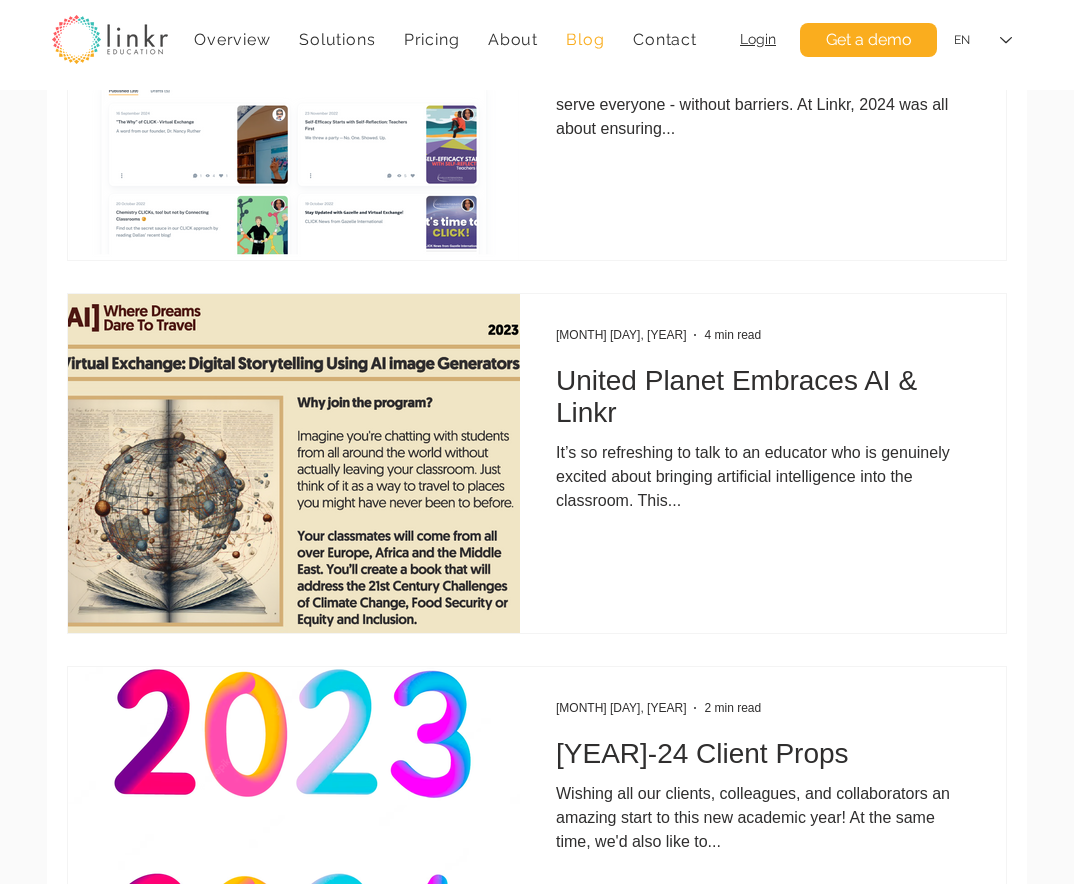 scroll, scrollTop: 0, scrollLeft: 0, axis: both 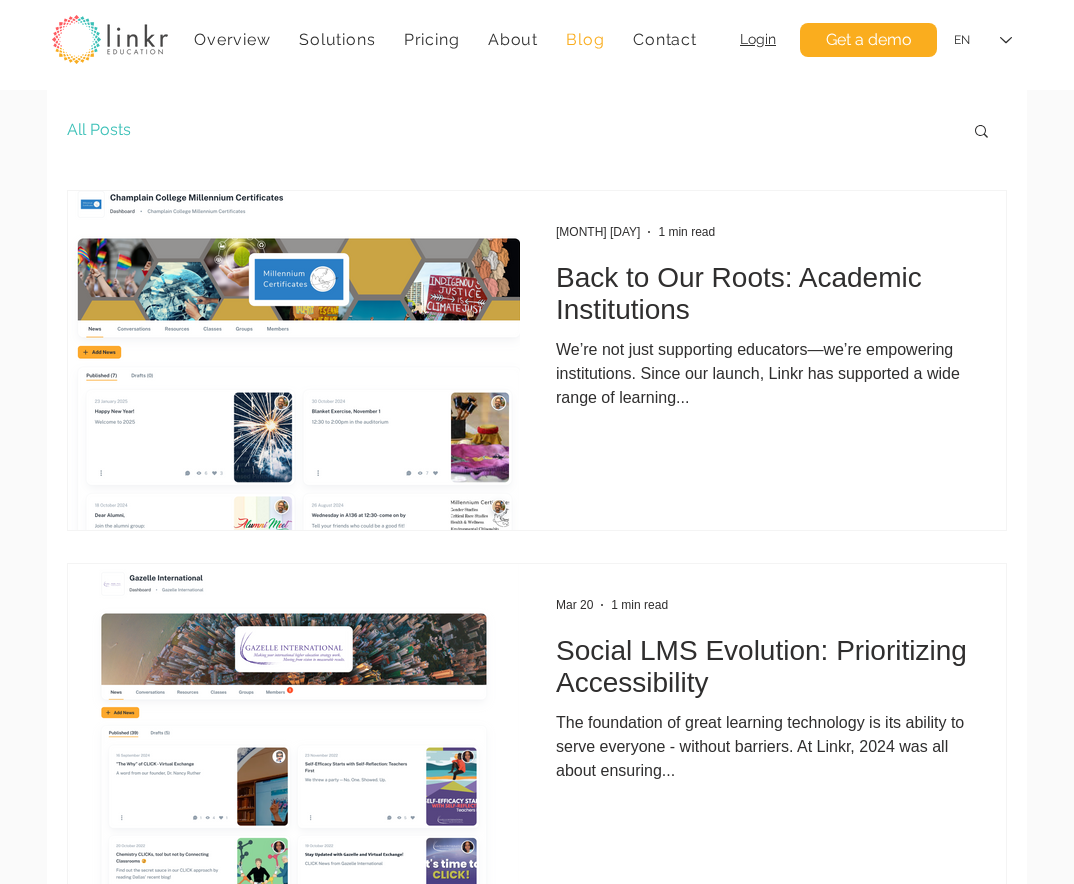 click at bounding box center [110, 39] 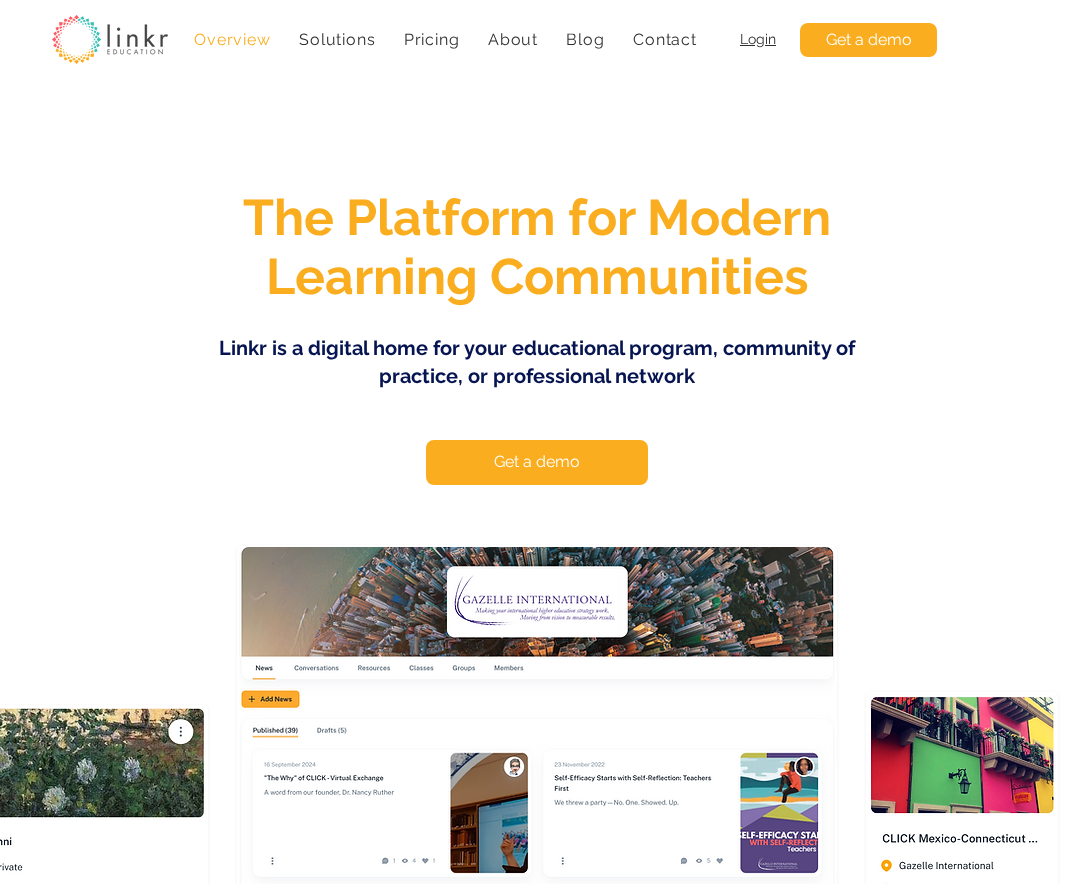 scroll, scrollTop: 0, scrollLeft: 0, axis: both 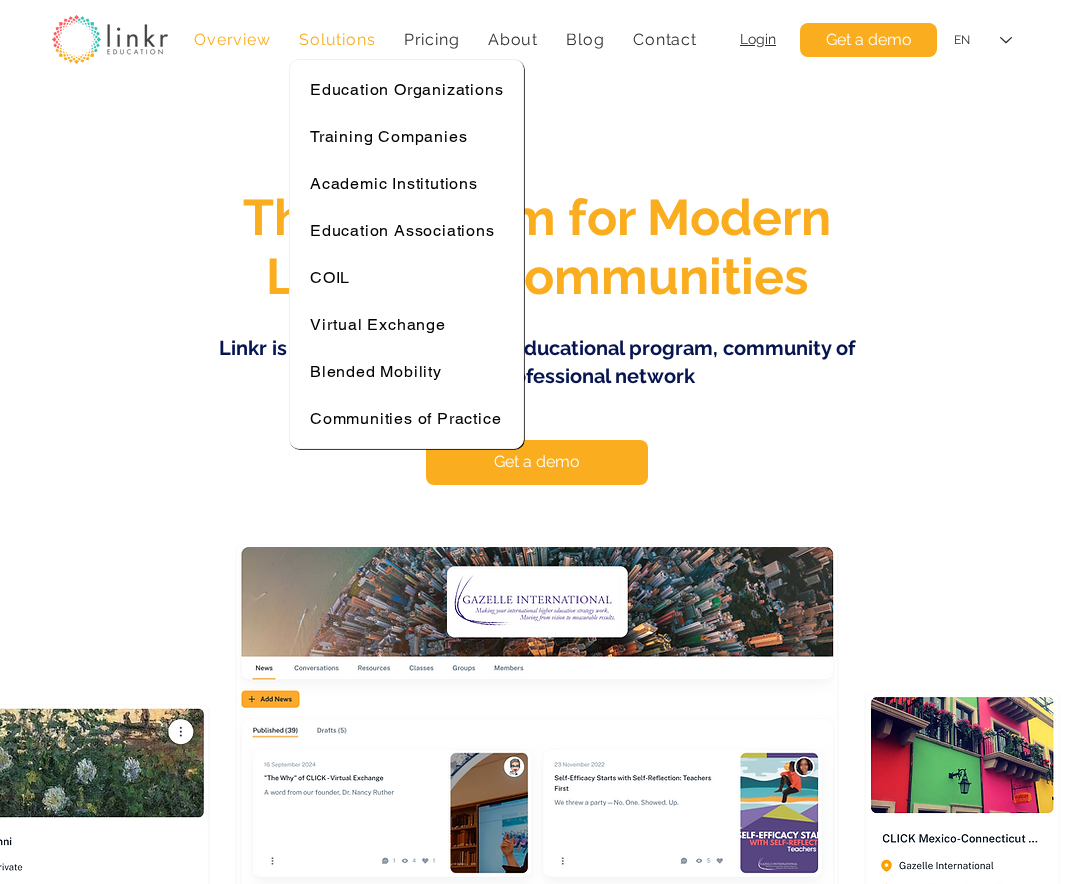 click on "Solutions" at bounding box center [337, 39] 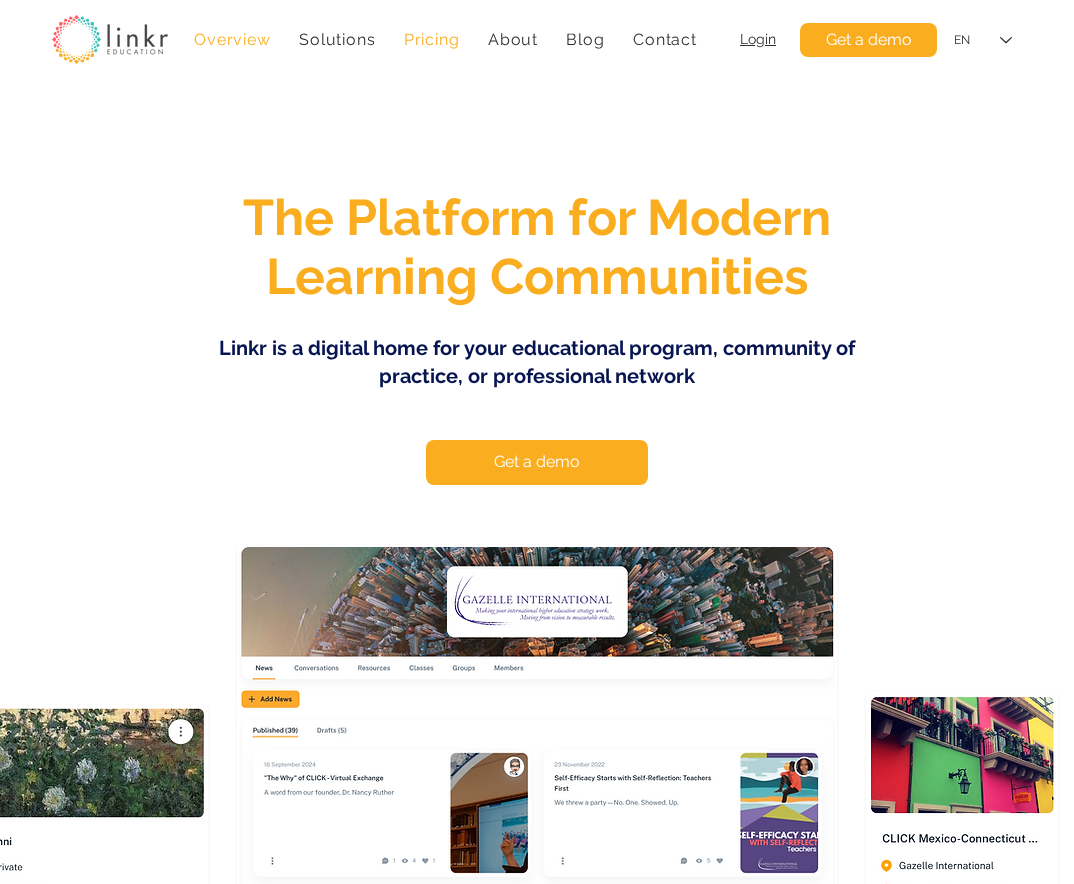 click on "Pricing" at bounding box center [432, 39] 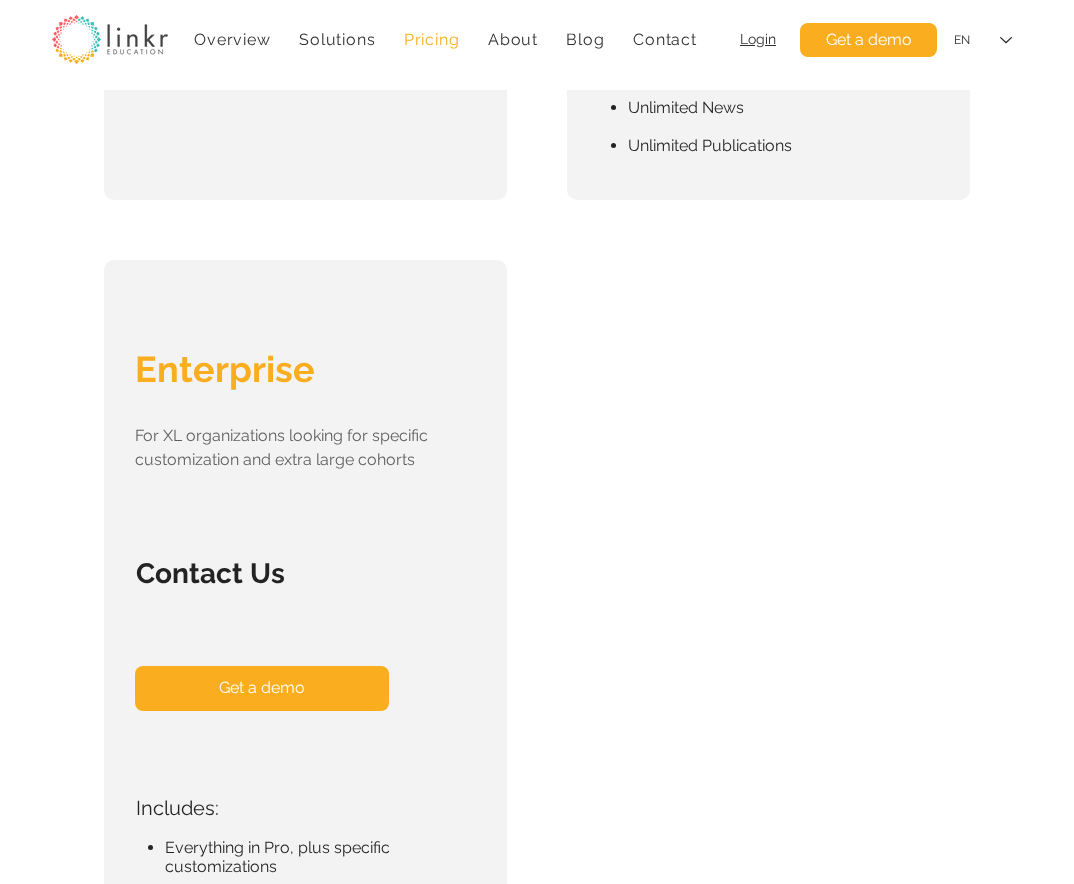 scroll, scrollTop: 1081, scrollLeft: 0, axis: vertical 